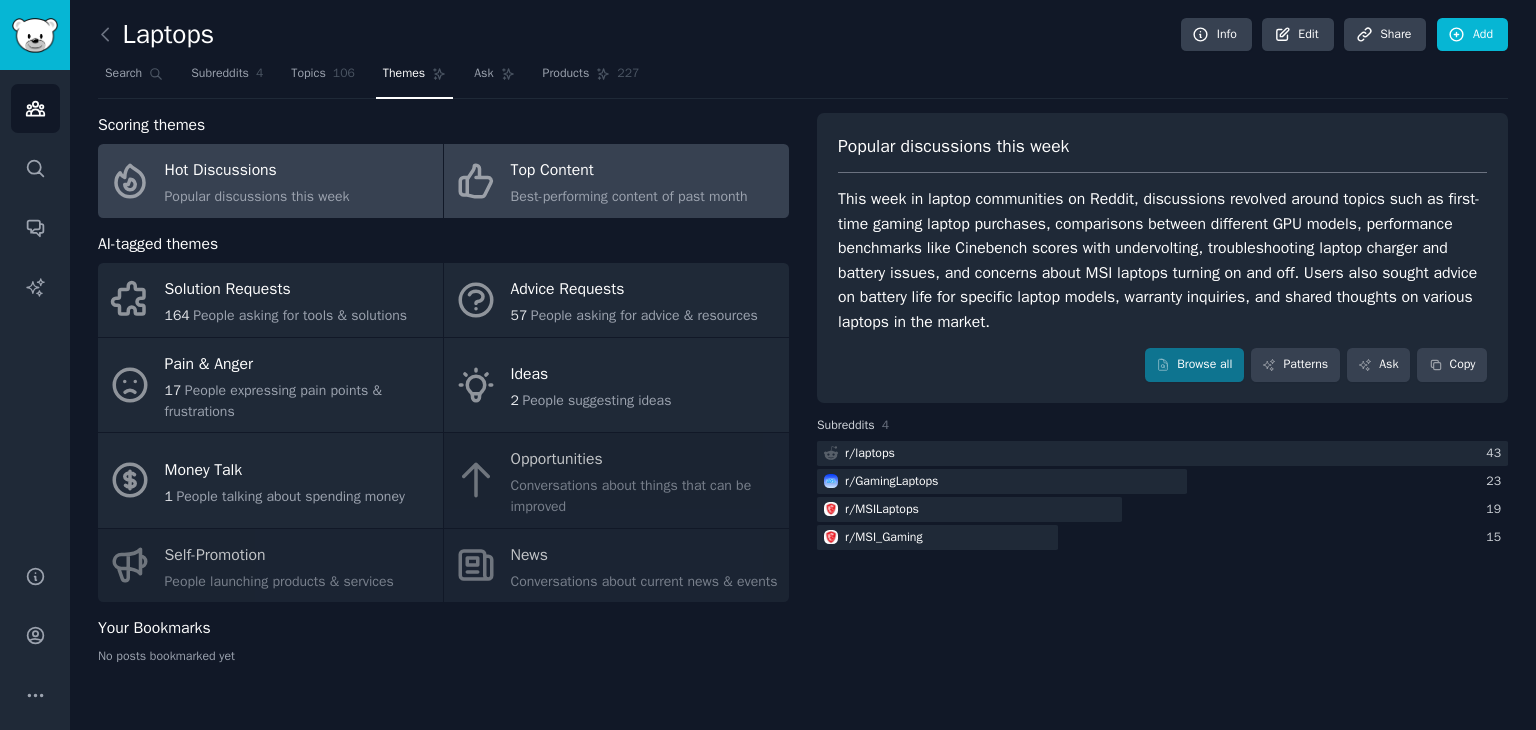 scroll, scrollTop: 0, scrollLeft: 0, axis: both 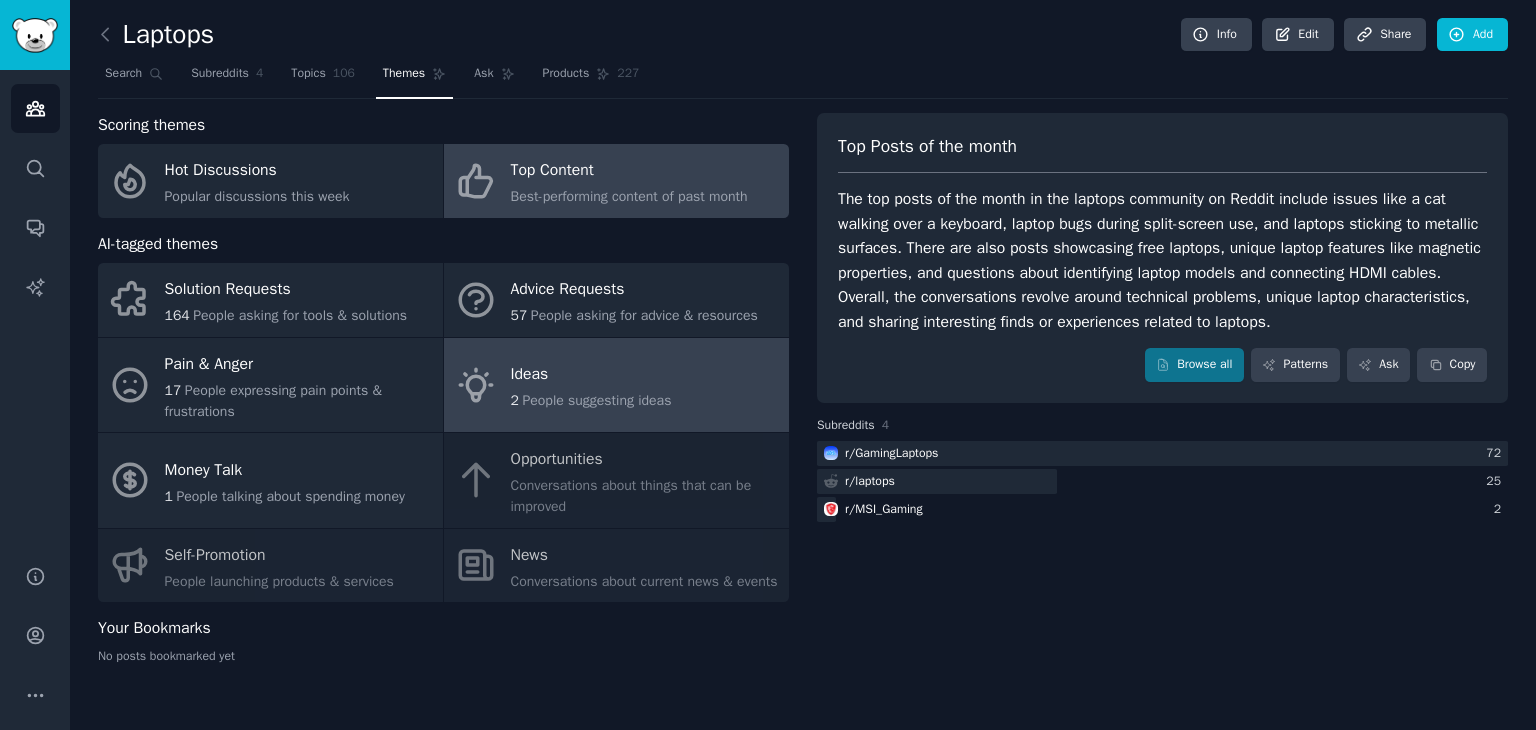 click on "Ideas" at bounding box center (591, 375) 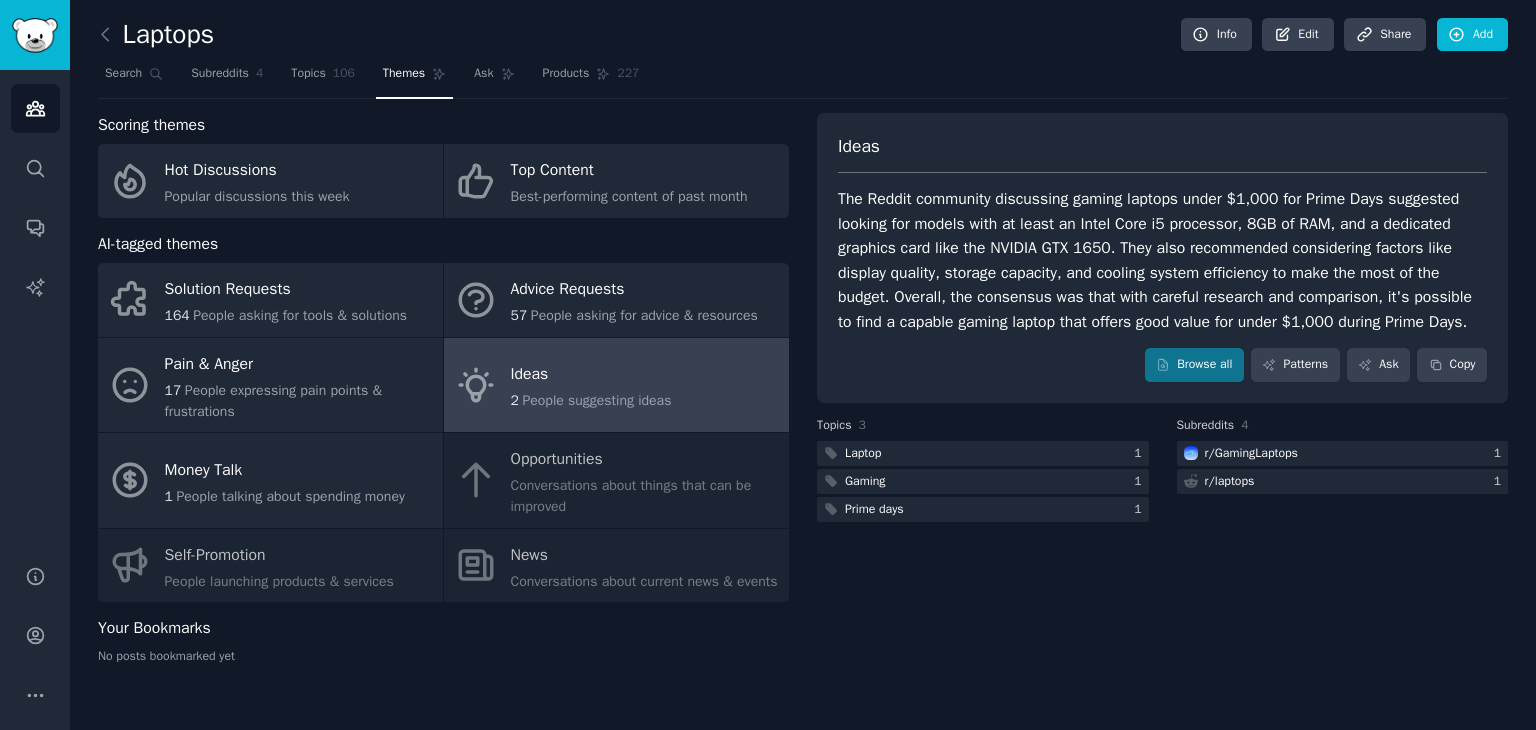 click on "Solution Requests 164 People asking for tools & solutions Advice Requests 57 People asking for advice & resources Pain & Anger 17 People expressing pain points & frustrations Ideas 2 People suggesting ideas Money Talk 1 People talking about spending money Opportunities Conversations about things that can be improved Self-Promotion People launching products & services News Conversations about current news & events" 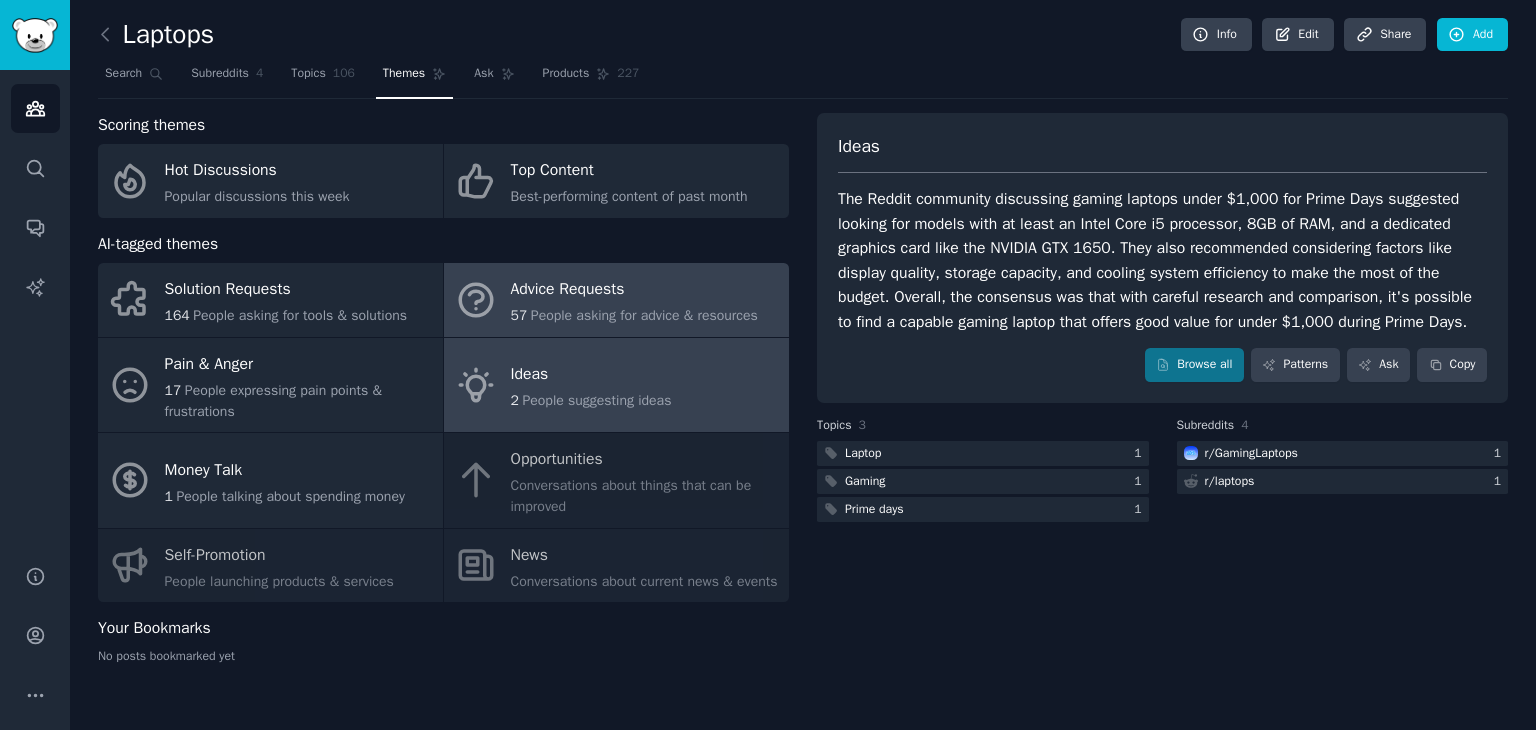 click on "Advice Requests 57 People asking for advice & resources" at bounding box center (616, 300) 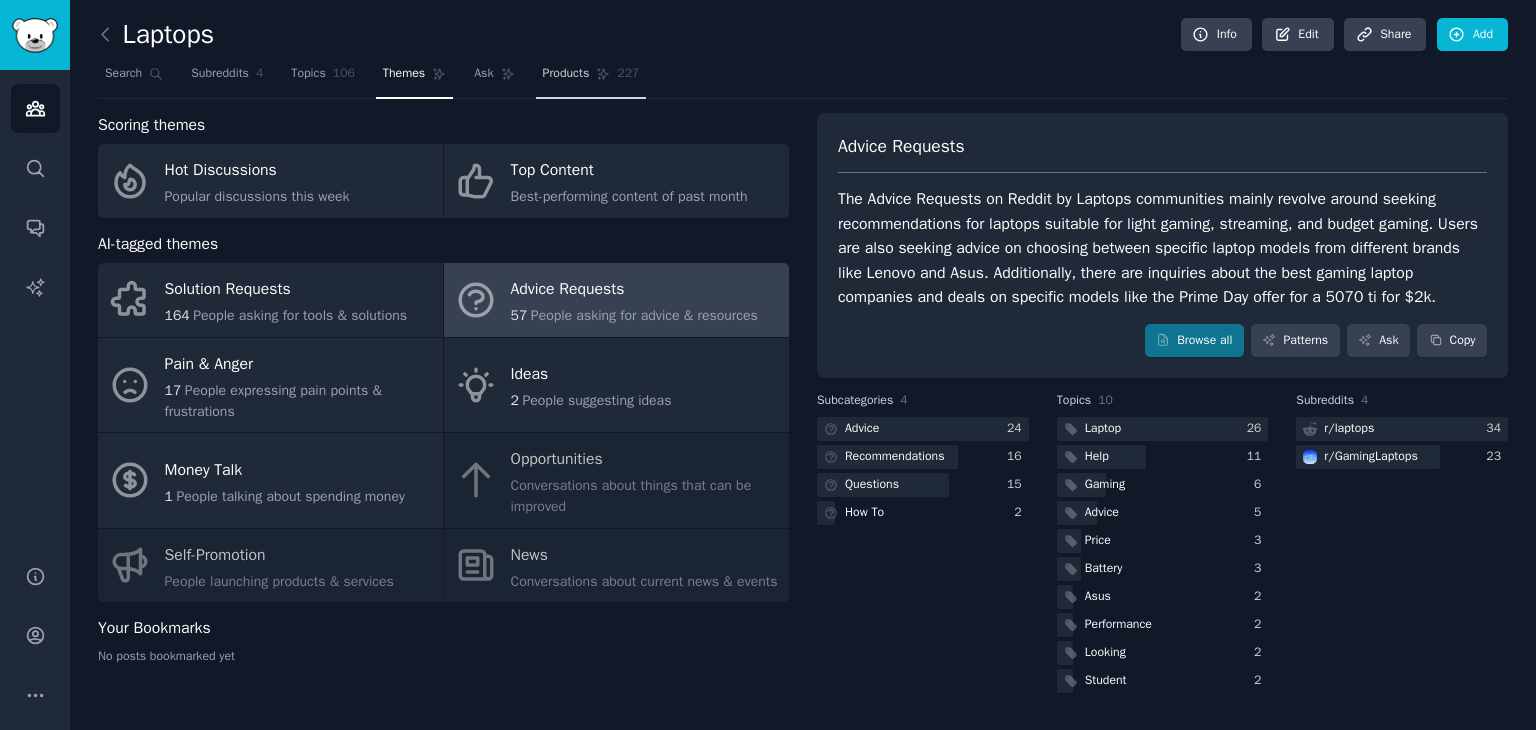 click on "Products" at bounding box center (566, 74) 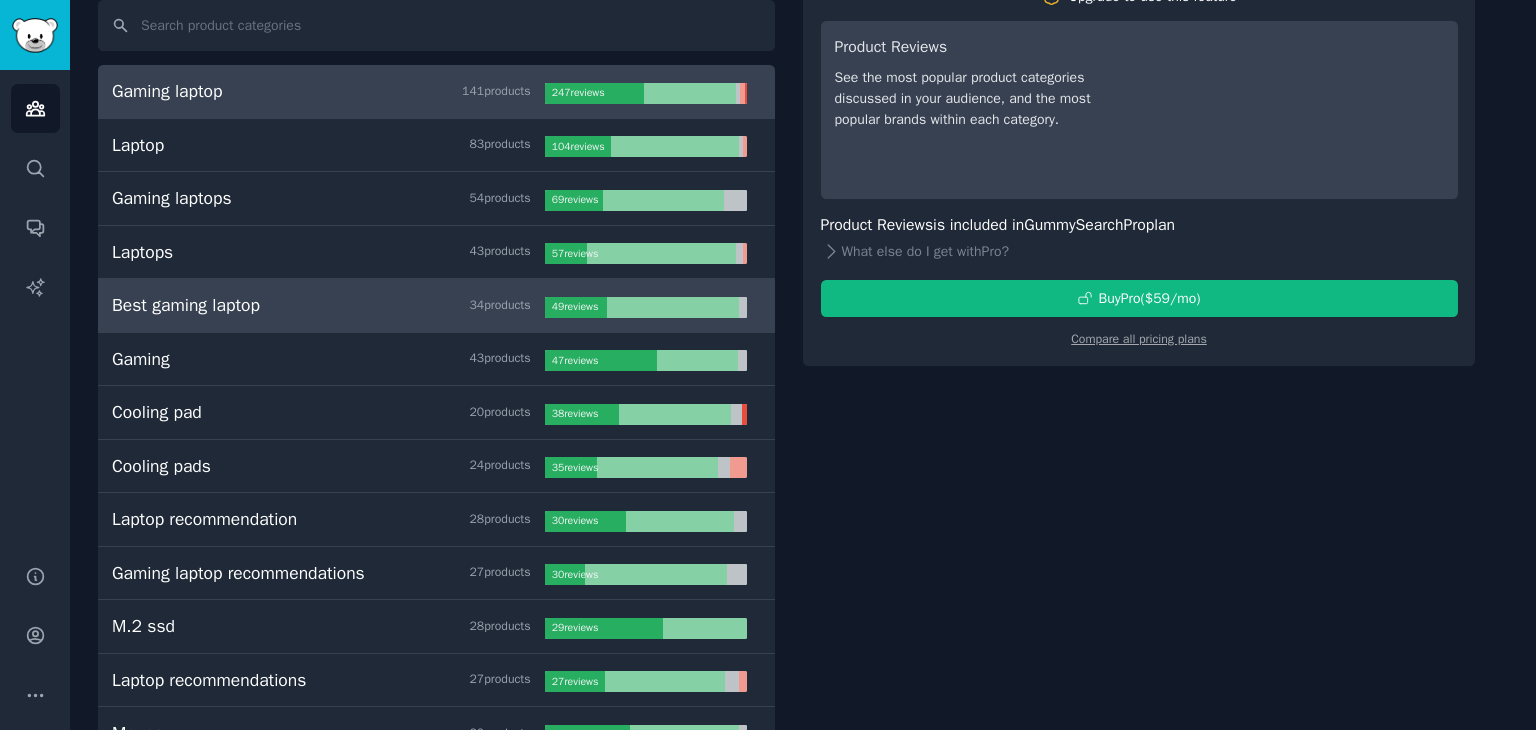 scroll, scrollTop: 0, scrollLeft: 0, axis: both 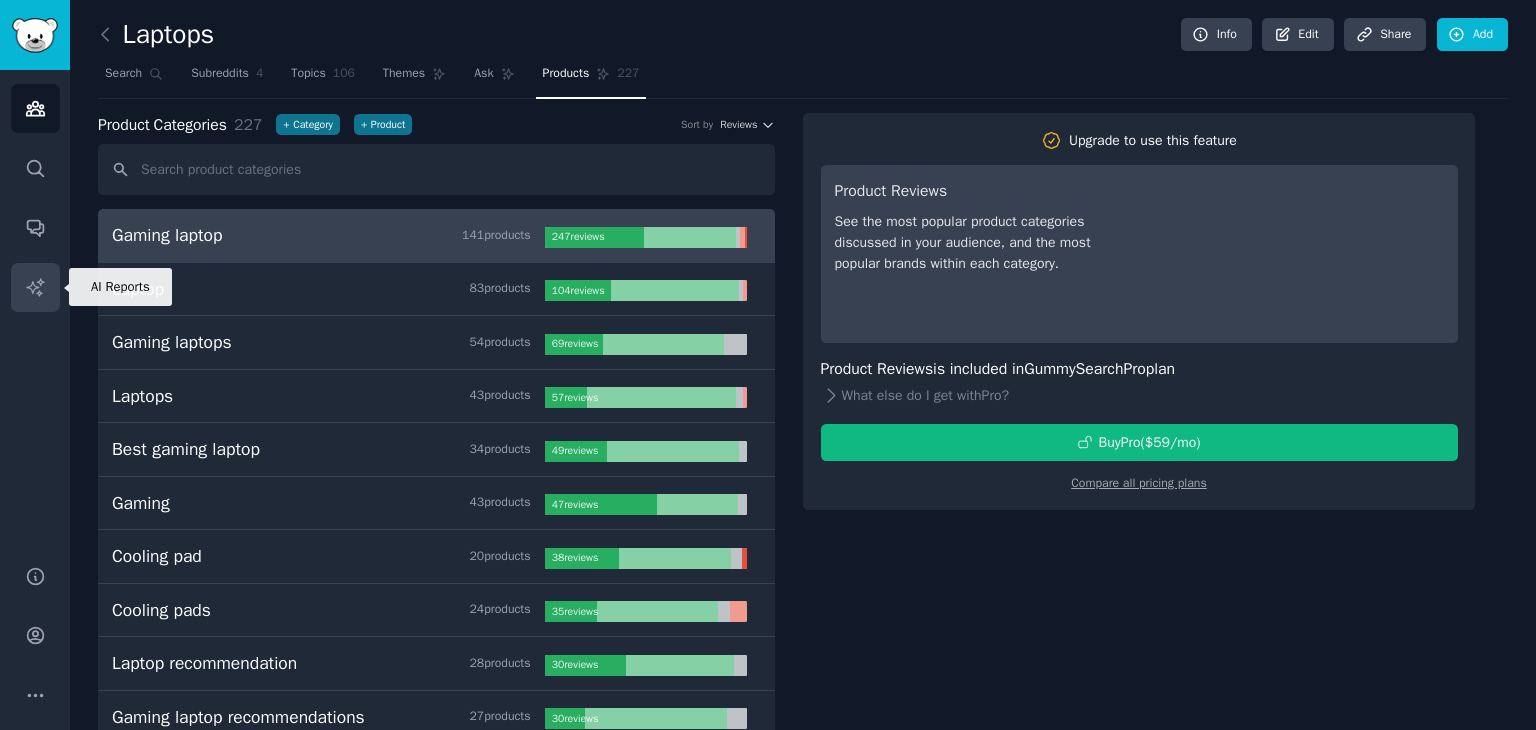 click 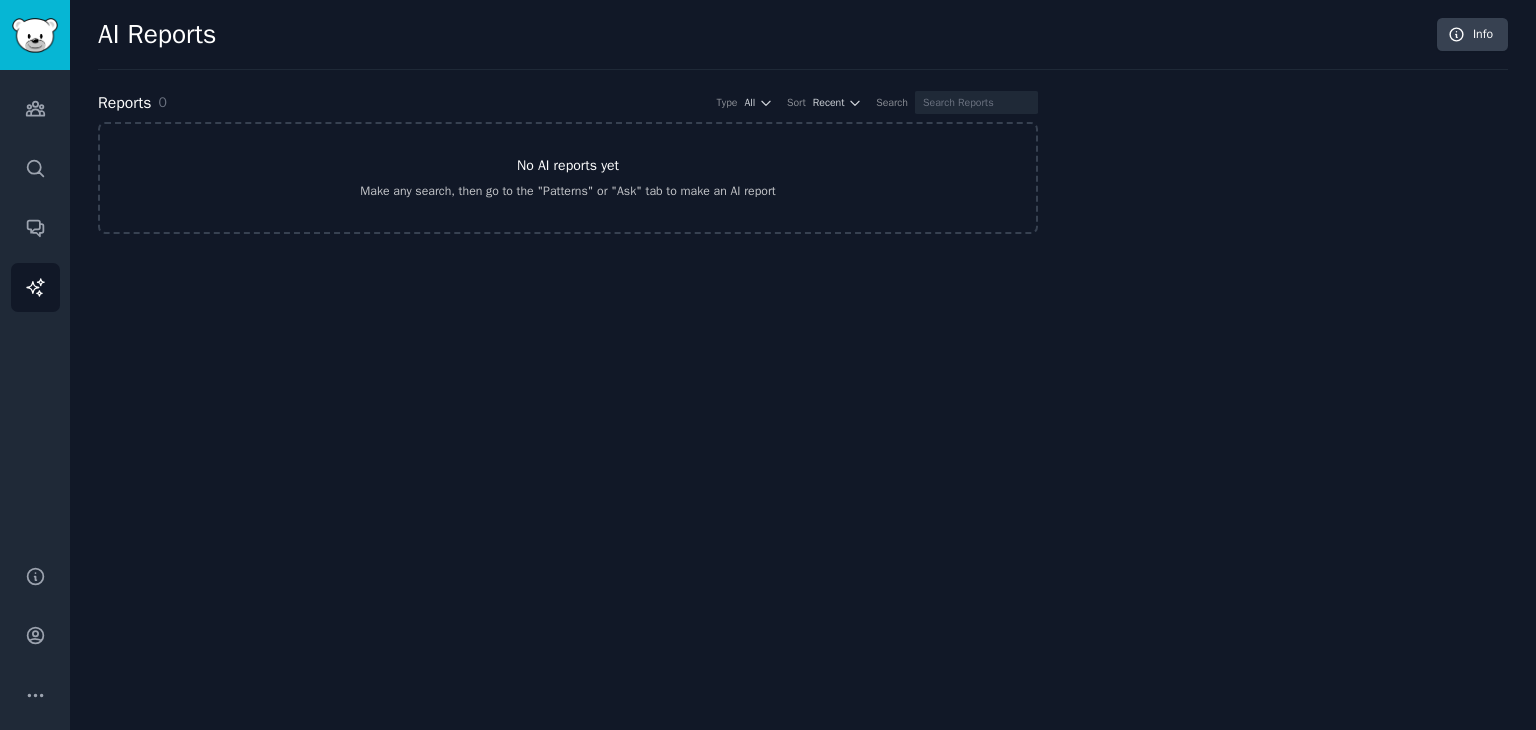 click on "No AI reports yet  Make any search, then go to the "Patterns" or "Ask" tab to make an AI report" at bounding box center [568, 178] 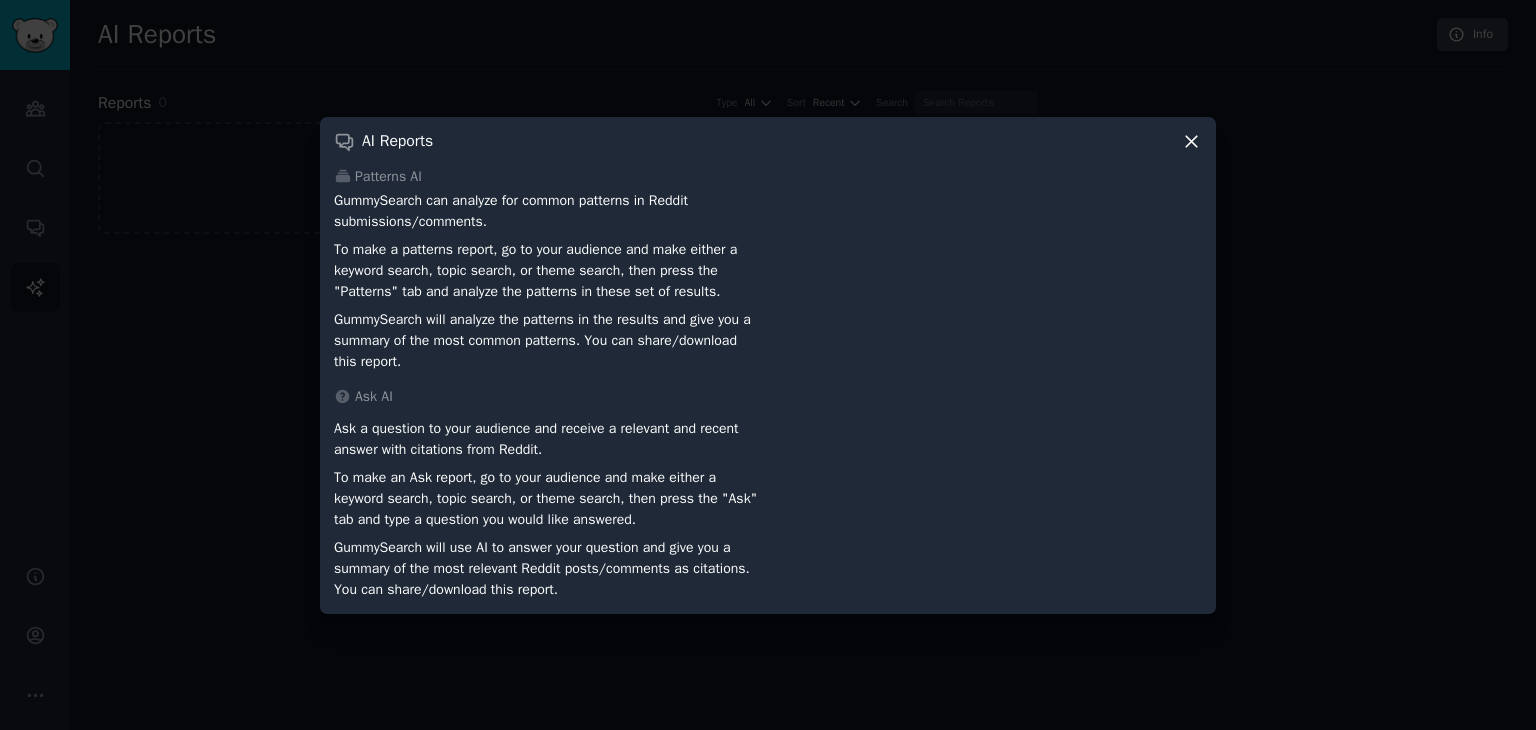 click 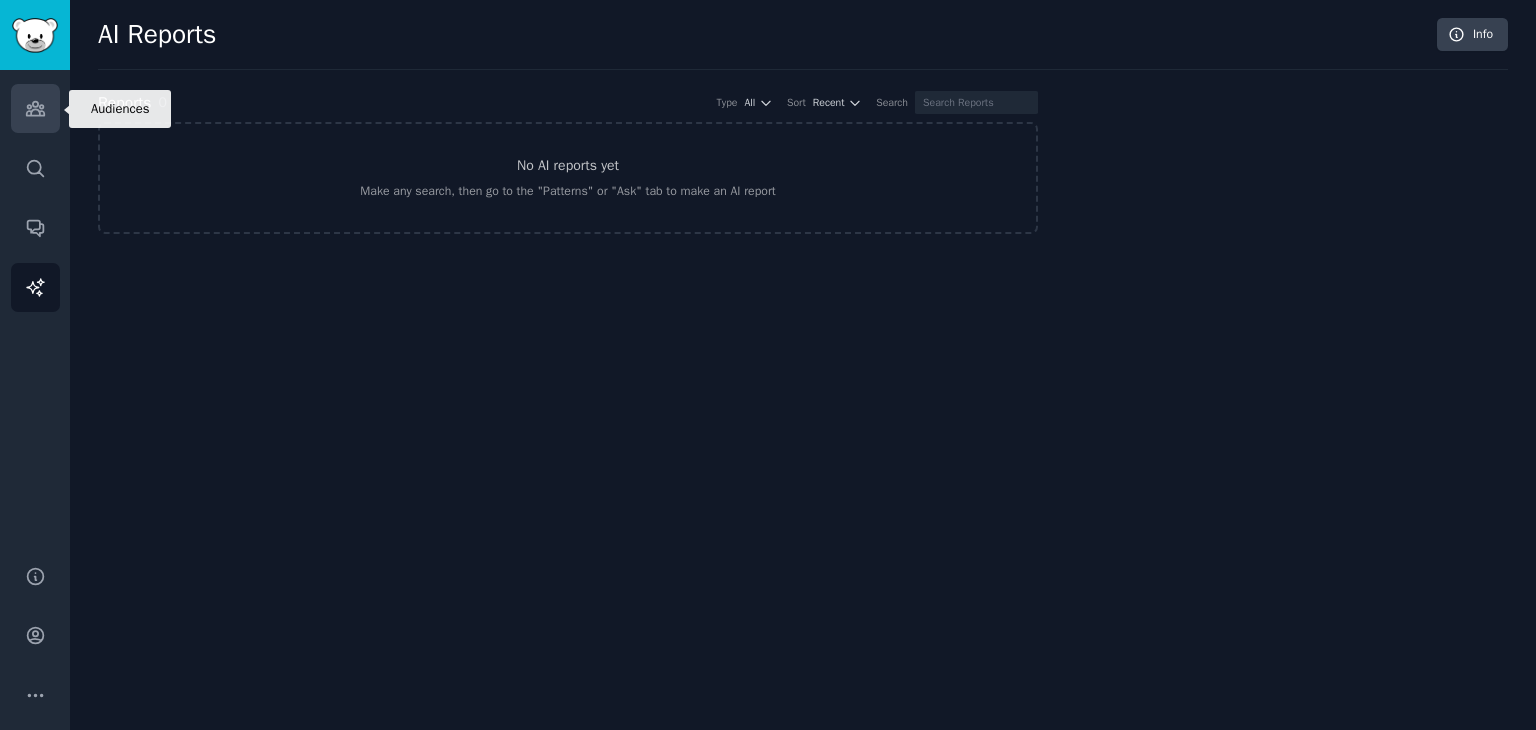 click 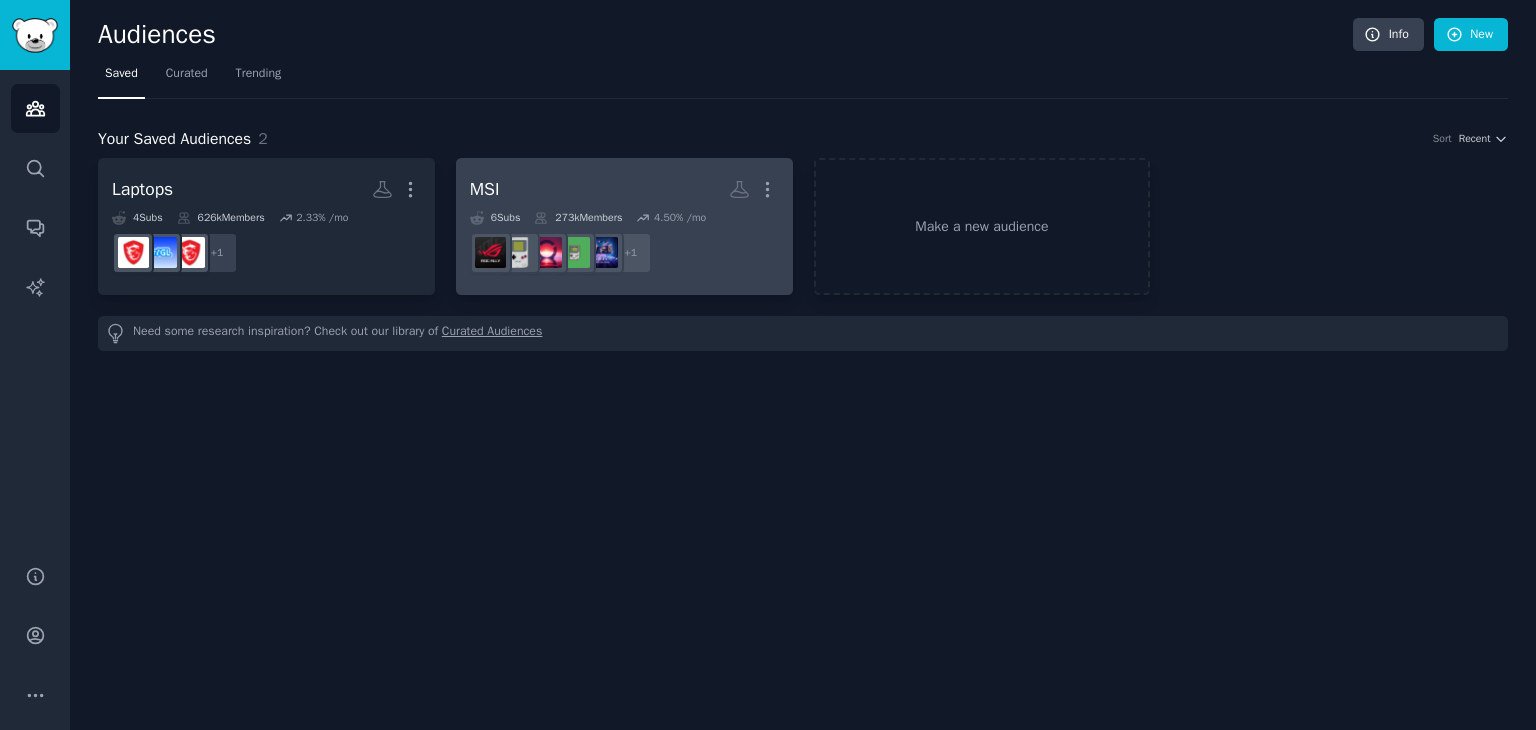 click on "MSI More" at bounding box center [624, 189] 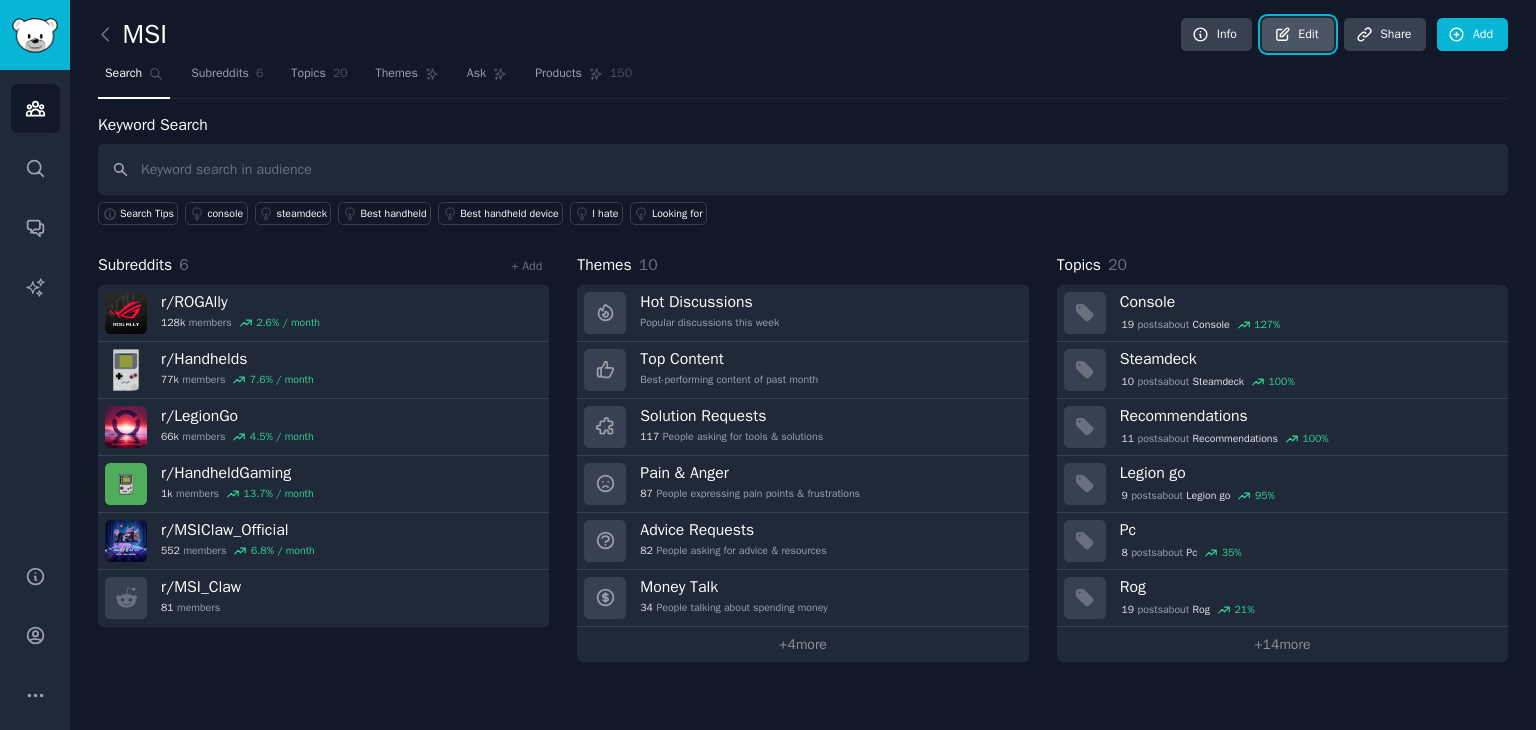 click on "Edit" at bounding box center [1297, 35] 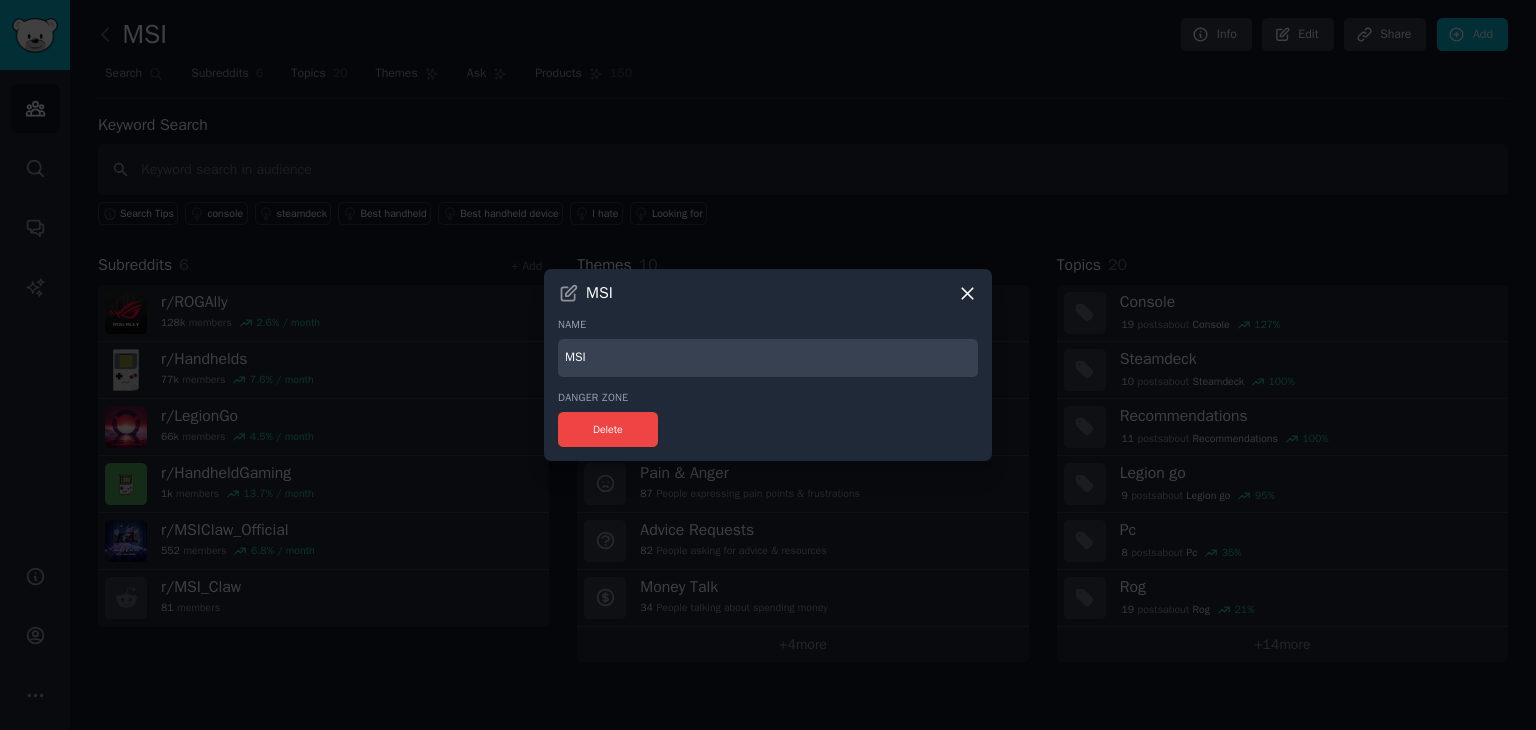 click on "MSI" at bounding box center (768, 358) 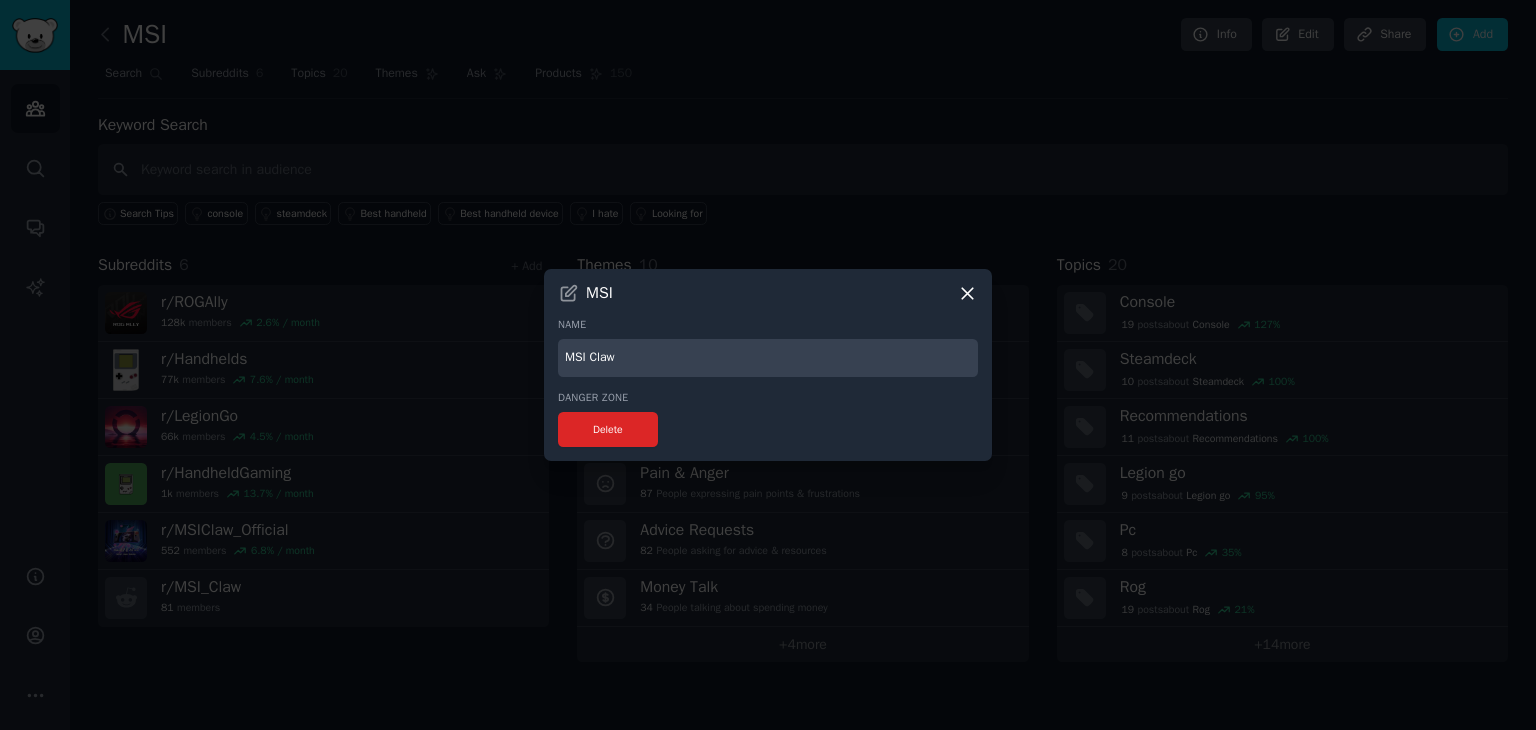 type on "MSI Claw" 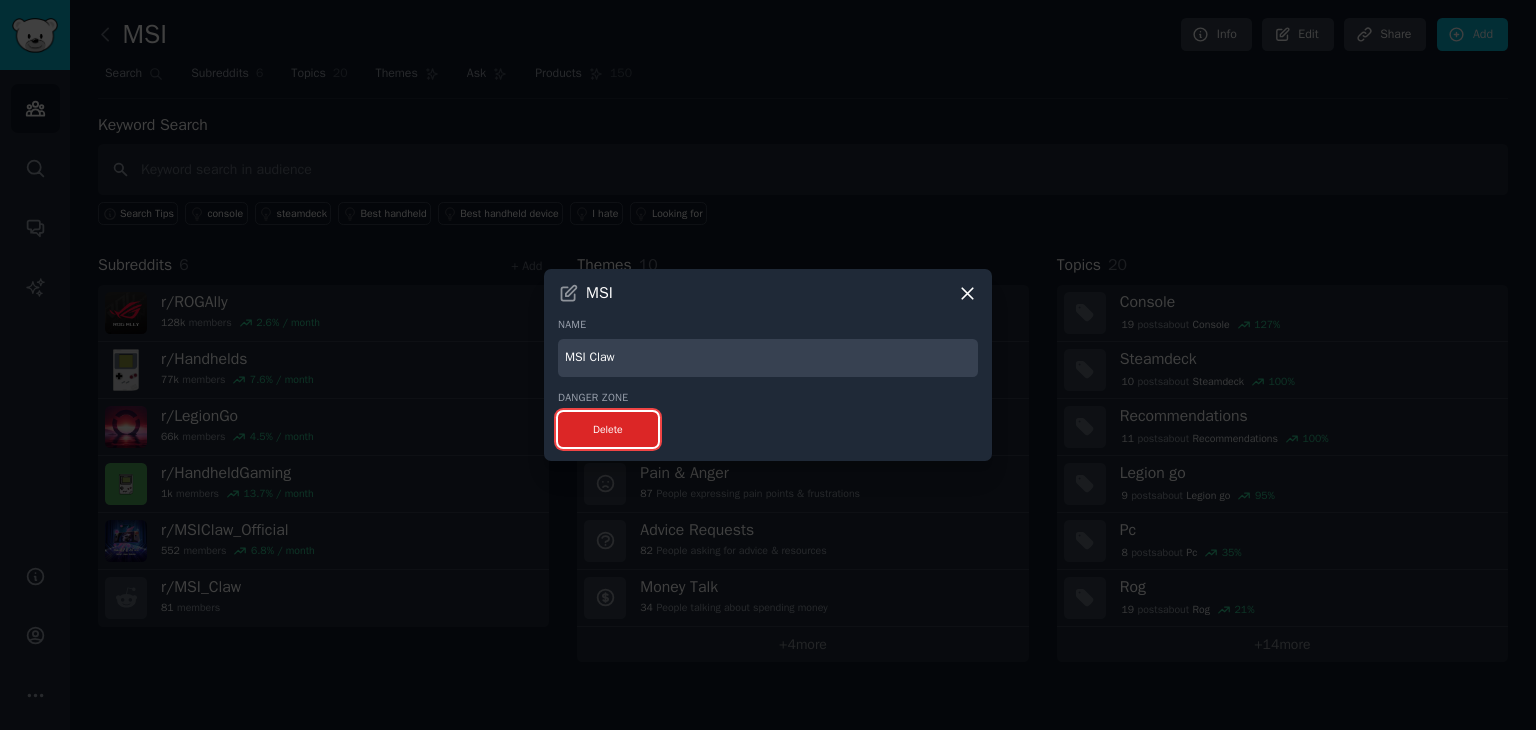 click on "Delete" at bounding box center (608, 429) 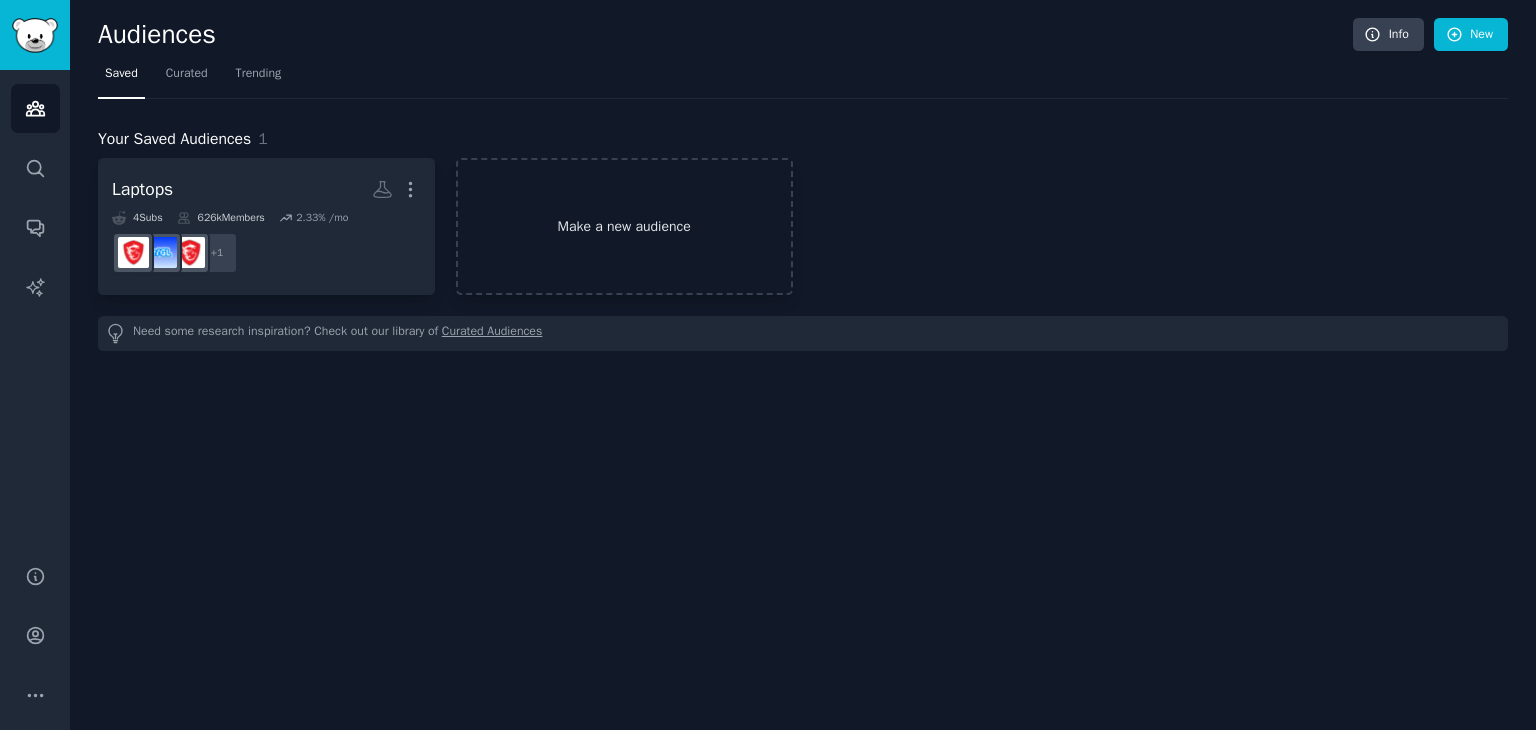 click on "Make a new audience" at bounding box center [624, 226] 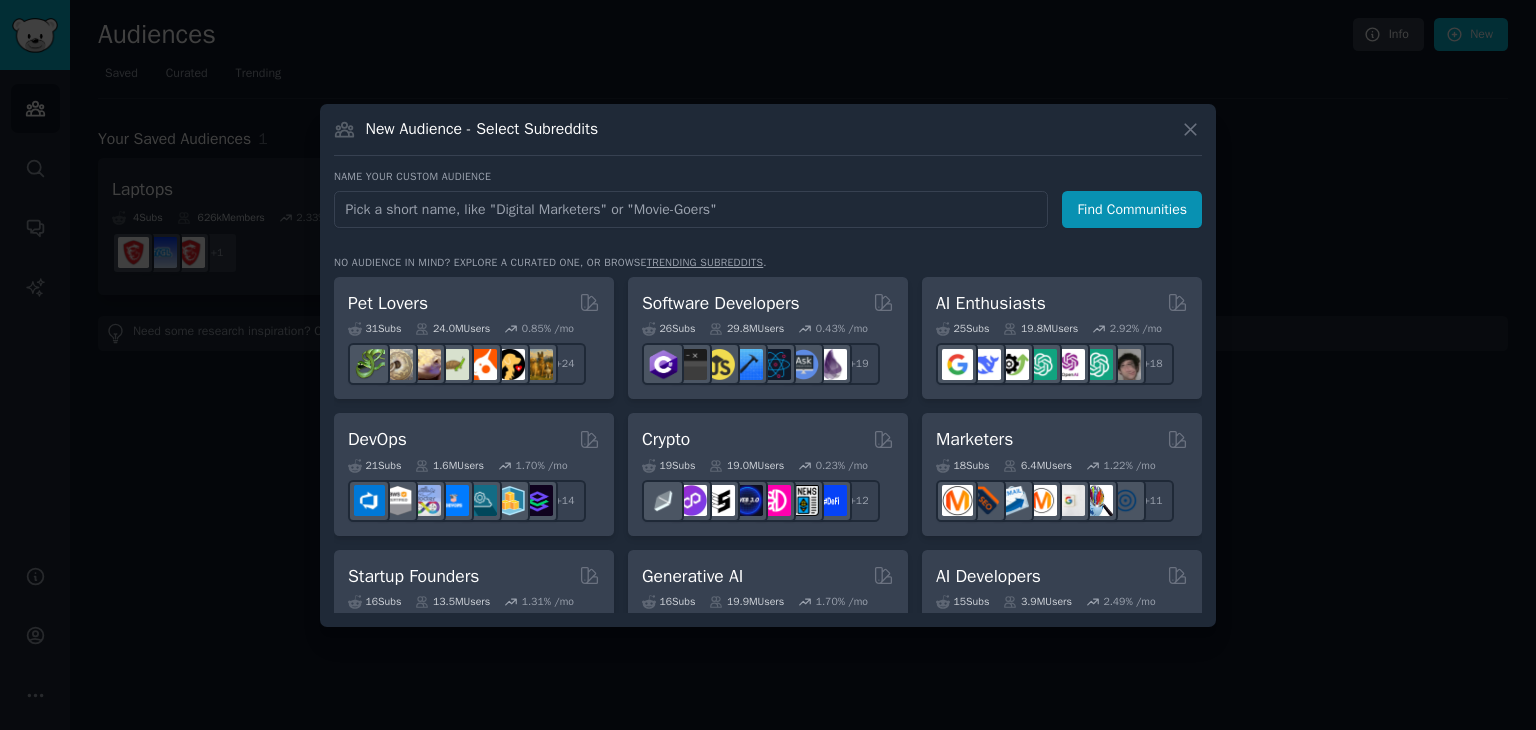 type on "," 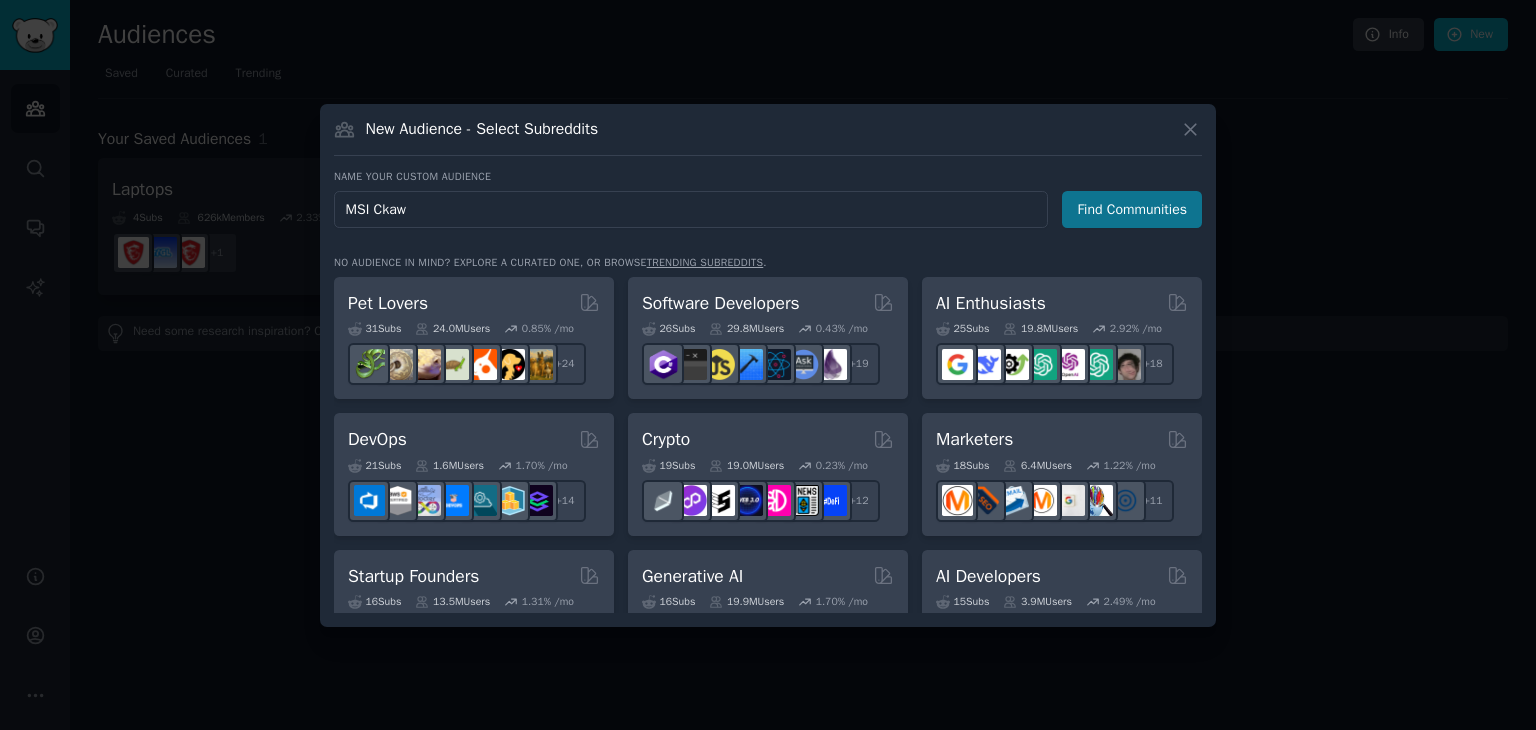 type on "MSI Ckaw" 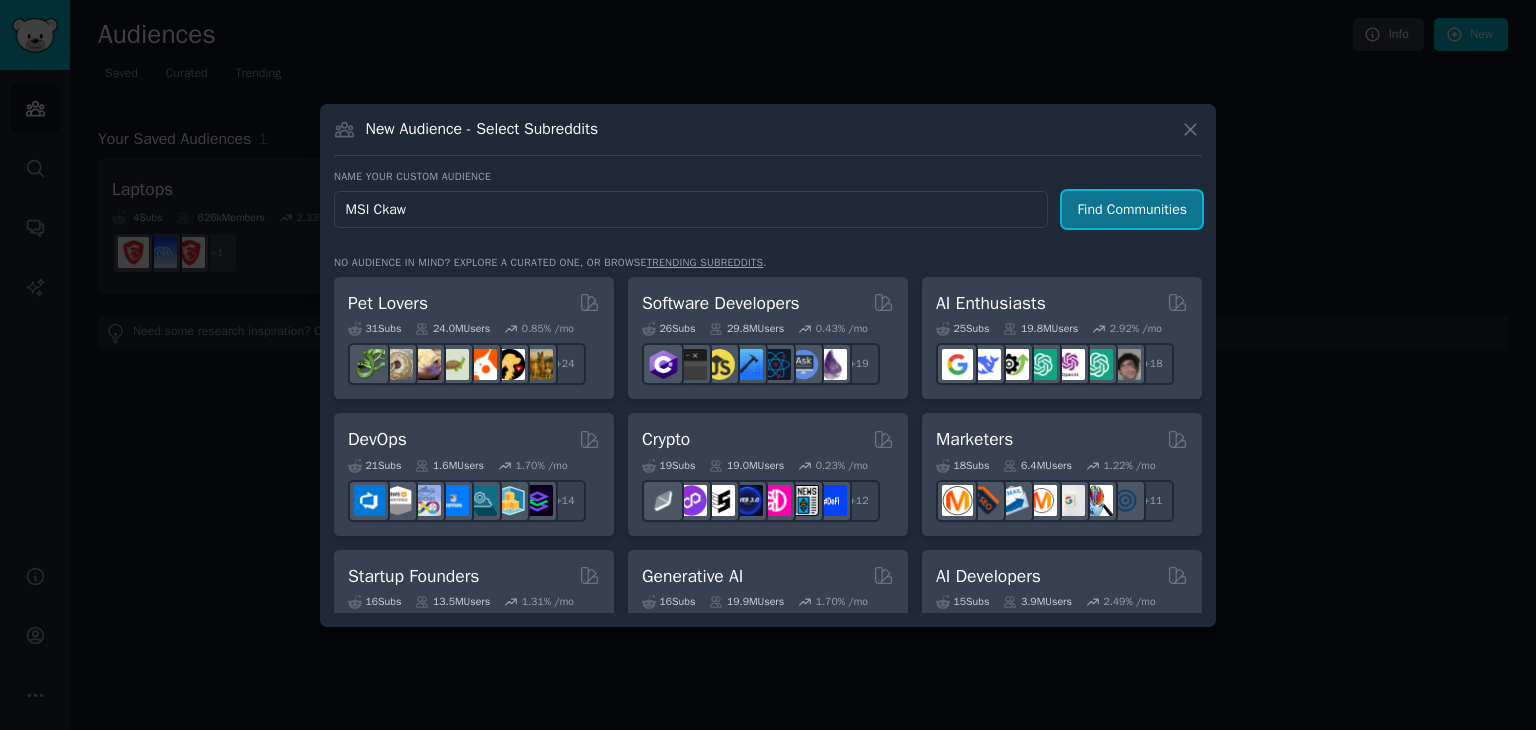 click on "Find Communities" at bounding box center (1132, 209) 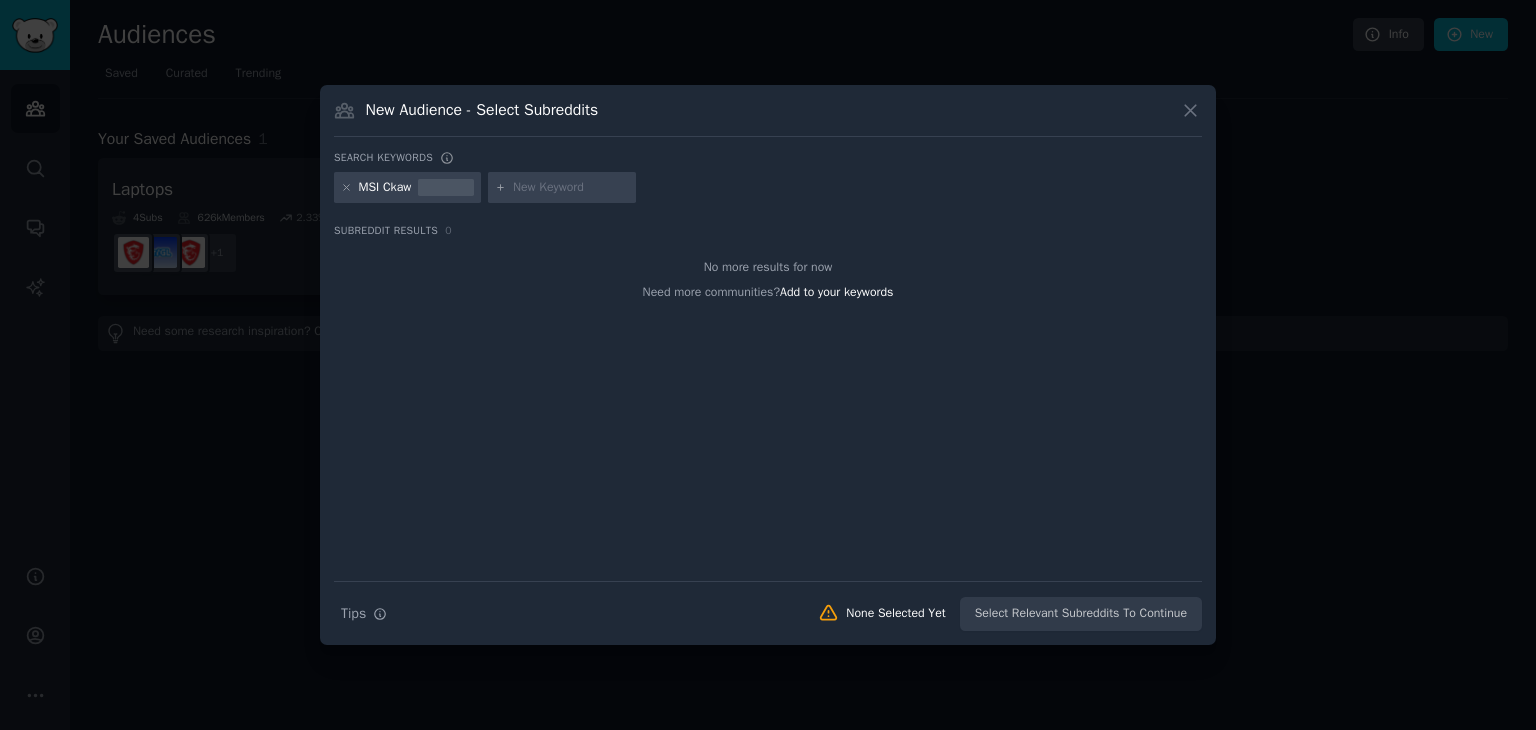 click at bounding box center (446, 188) 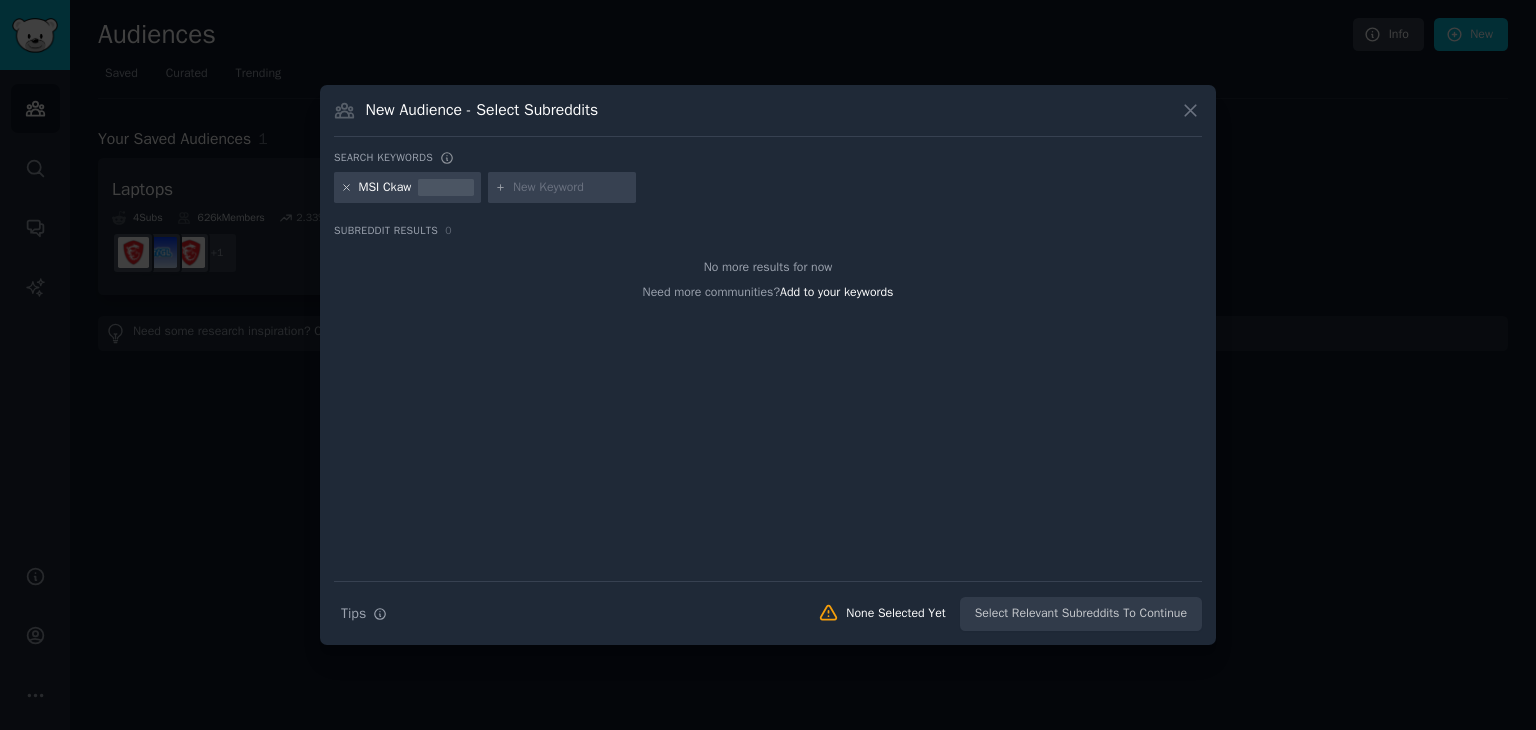 click 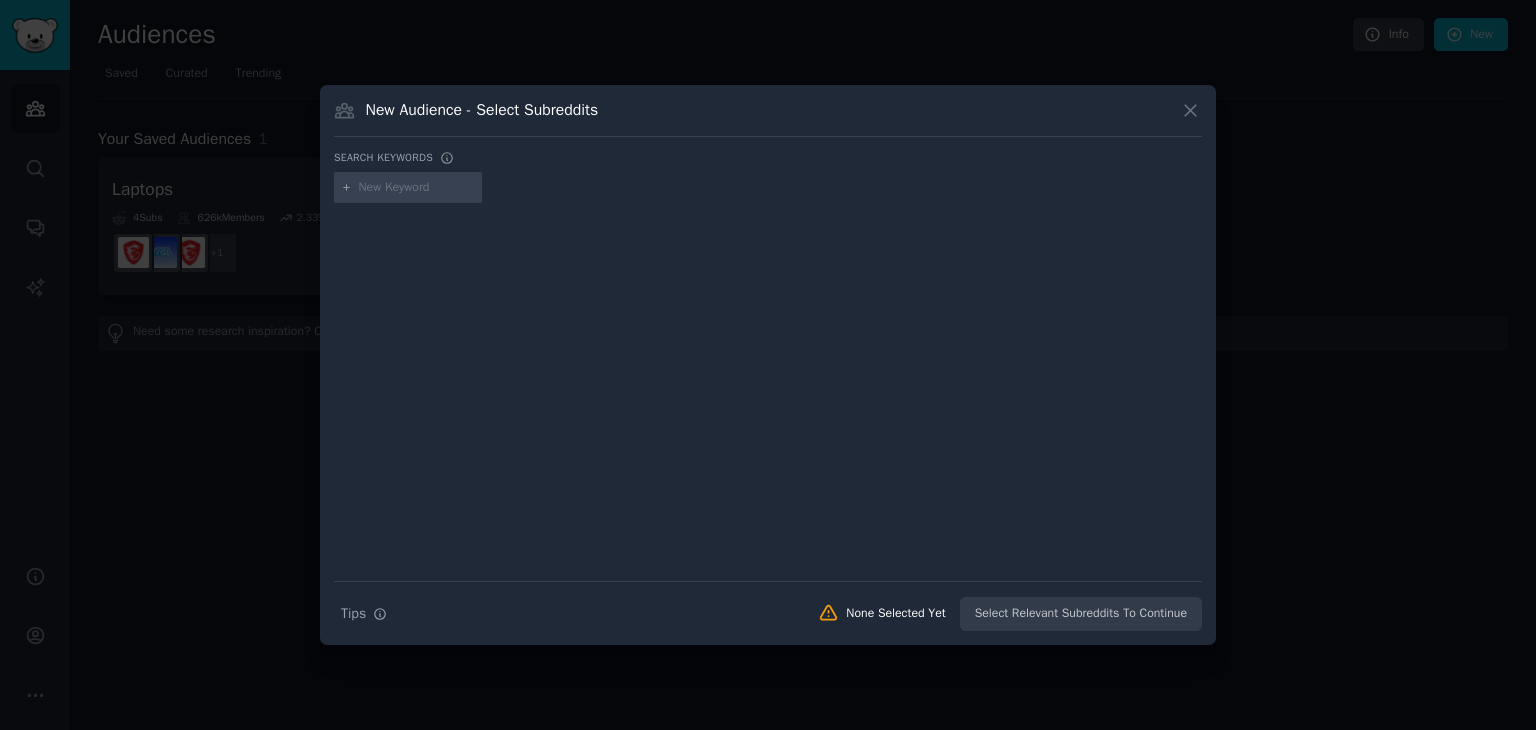 click at bounding box center (417, 188) 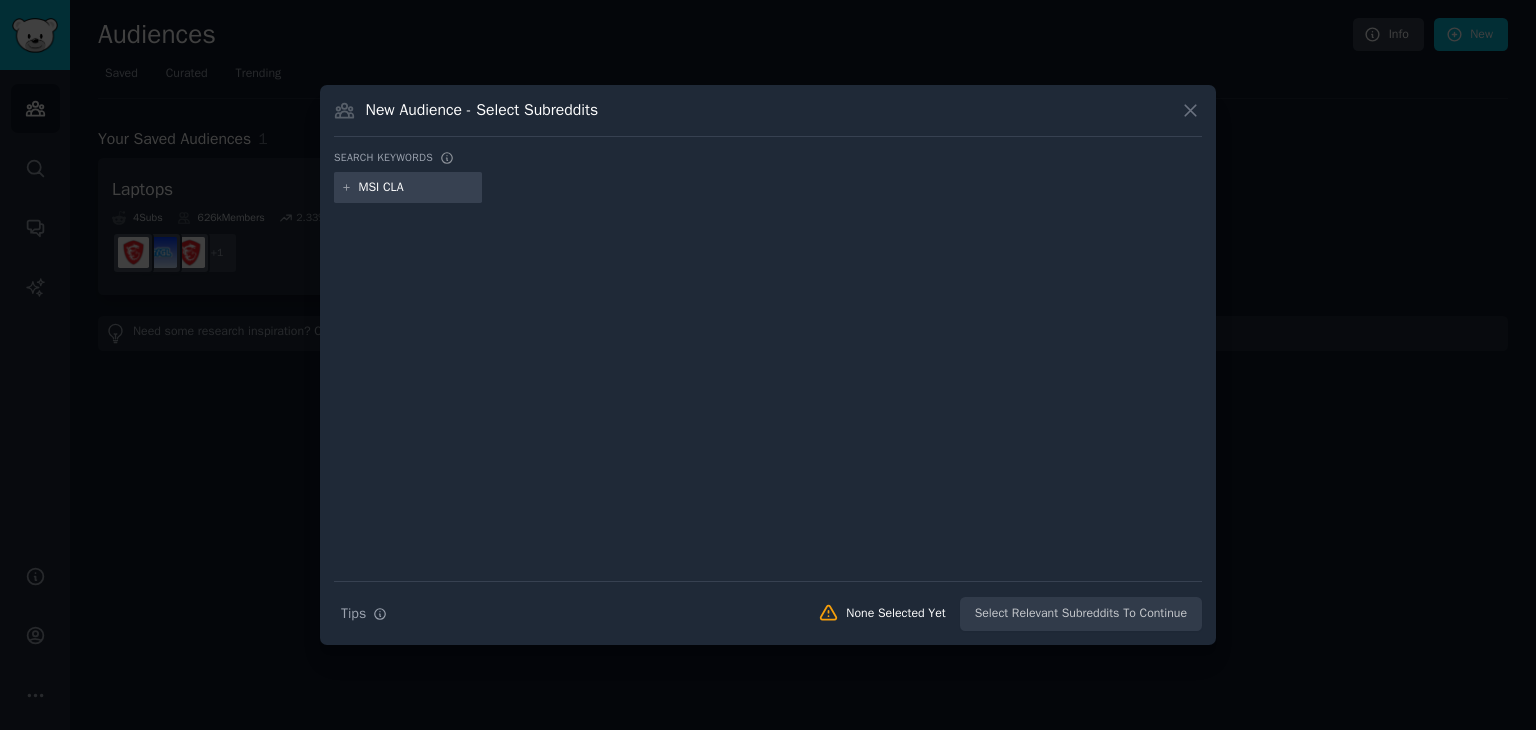 type on "MSI CLAW" 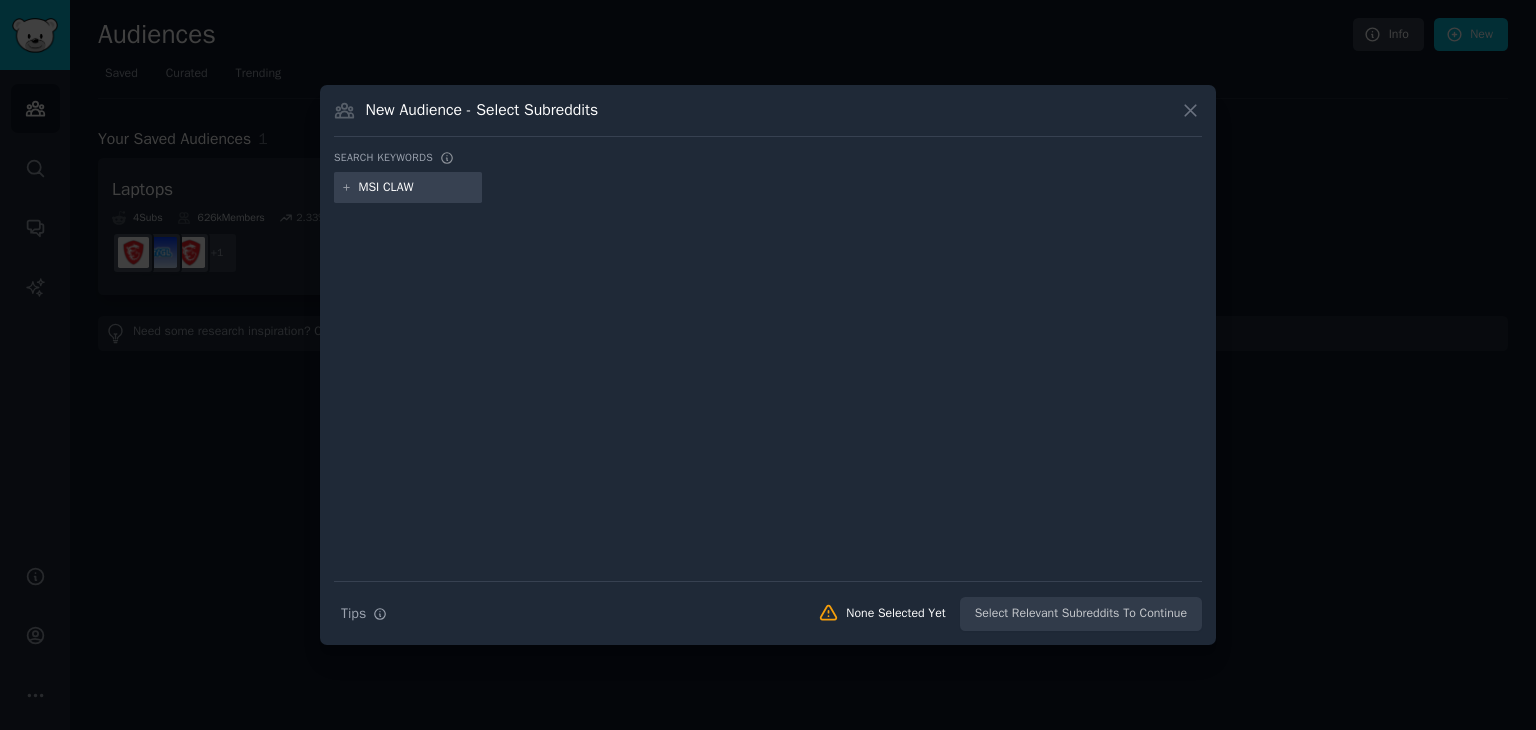 type 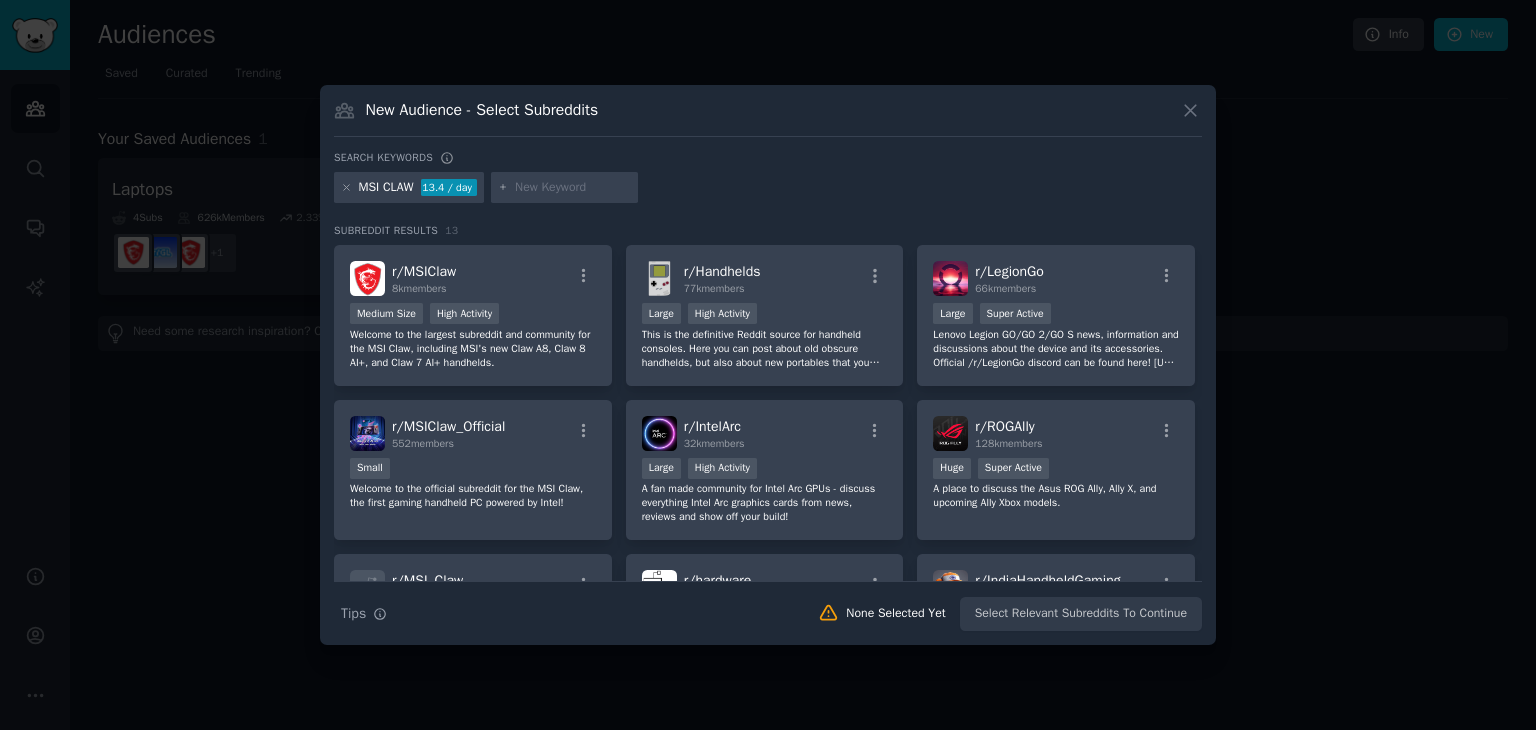 click on "r/ MSIClaw 8k  members" at bounding box center (473, 278) 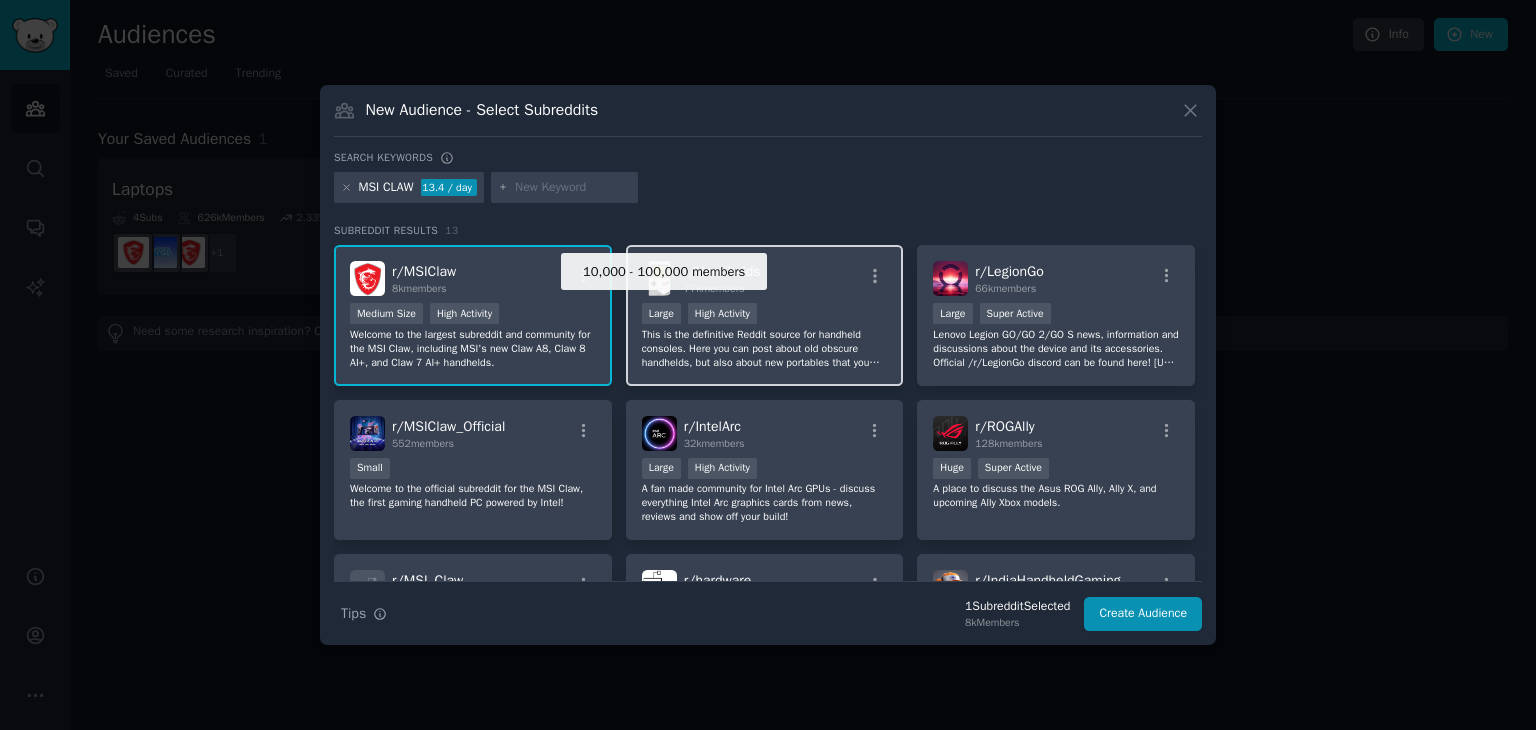 click on "Large" at bounding box center (661, 313) 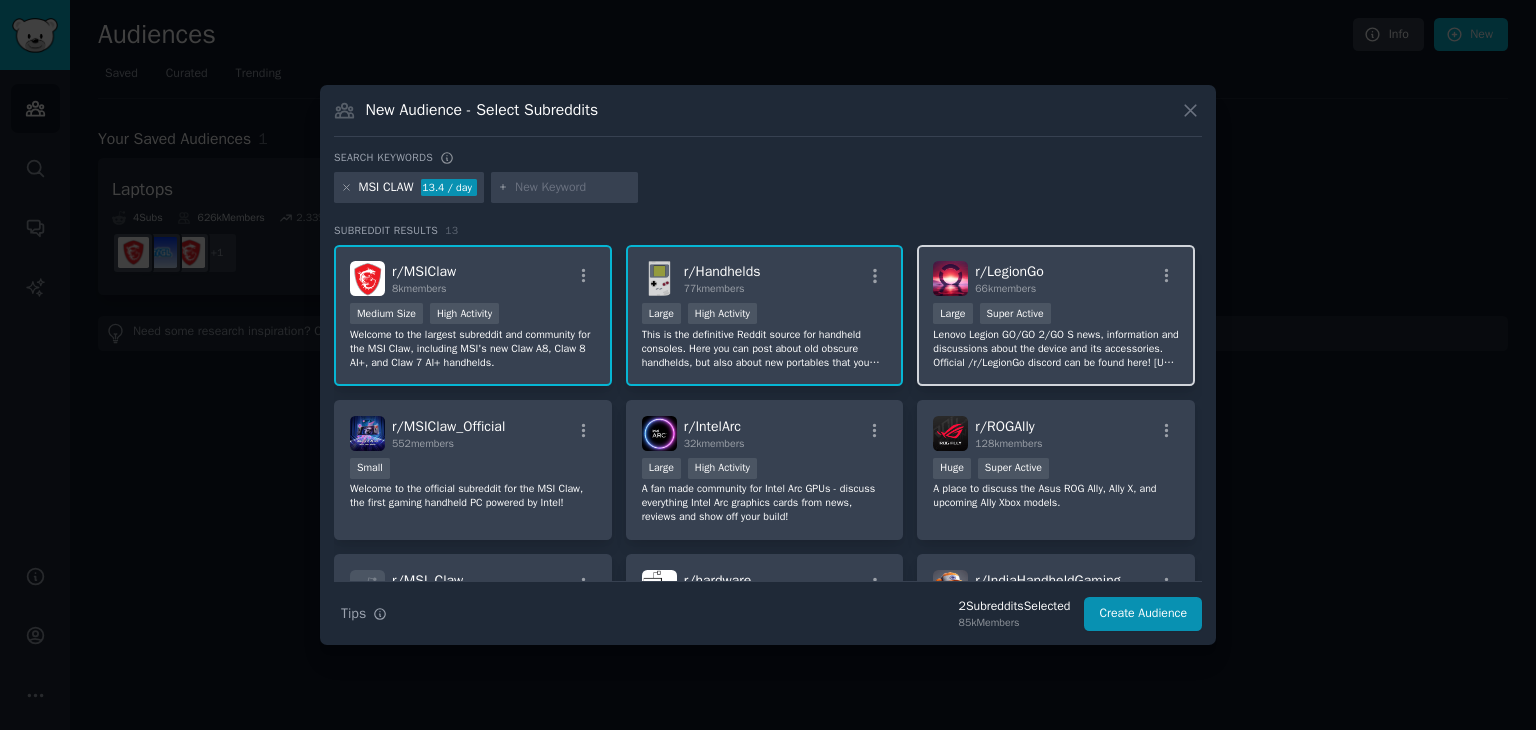 click on "r/ LegionGo 66k  members Large Super Active Lenovo Legion GO/GO 2/GO S news, information and discussions about the device and its accessories.
Official /r/LegionGo discord can be found here!
[URL][DOMAIN_NAME]
Just got your brand new Legion Go? Flex it on our Megathread:
[URL][DOMAIN_NAME]" at bounding box center (1056, 315) 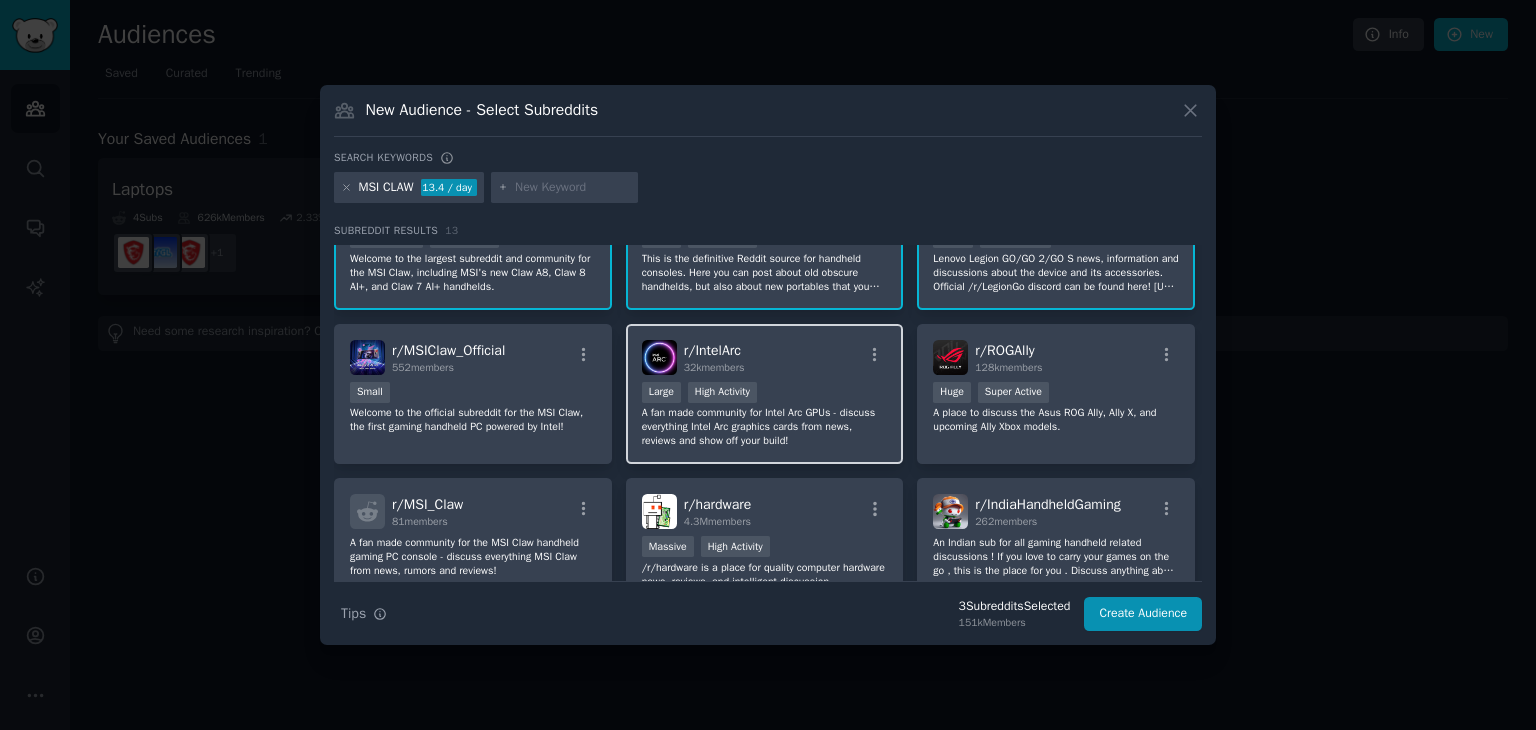 scroll, scrollTop: 76, scrollLeft: 0, axis: vertical 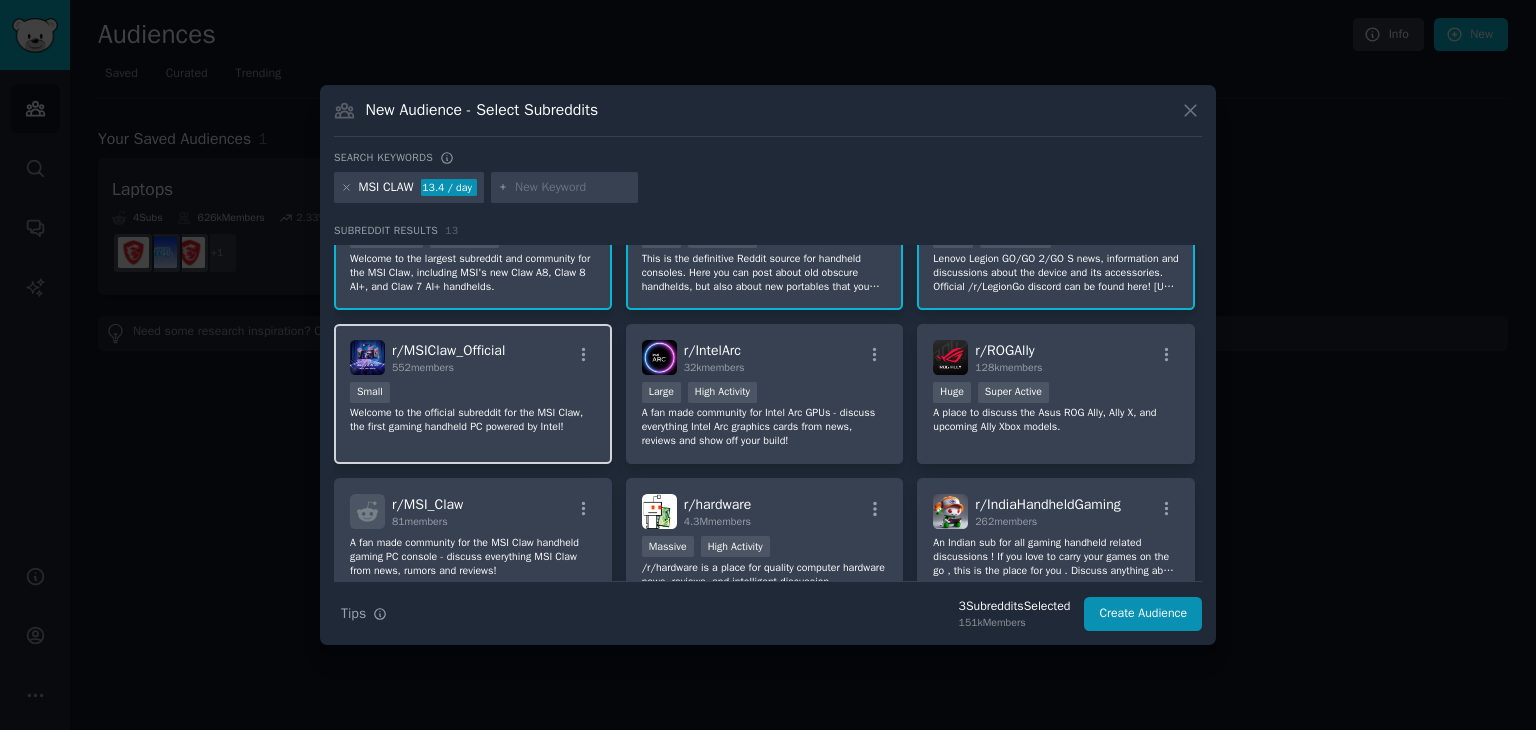 click on "Small" at bounding box center (473, 394) 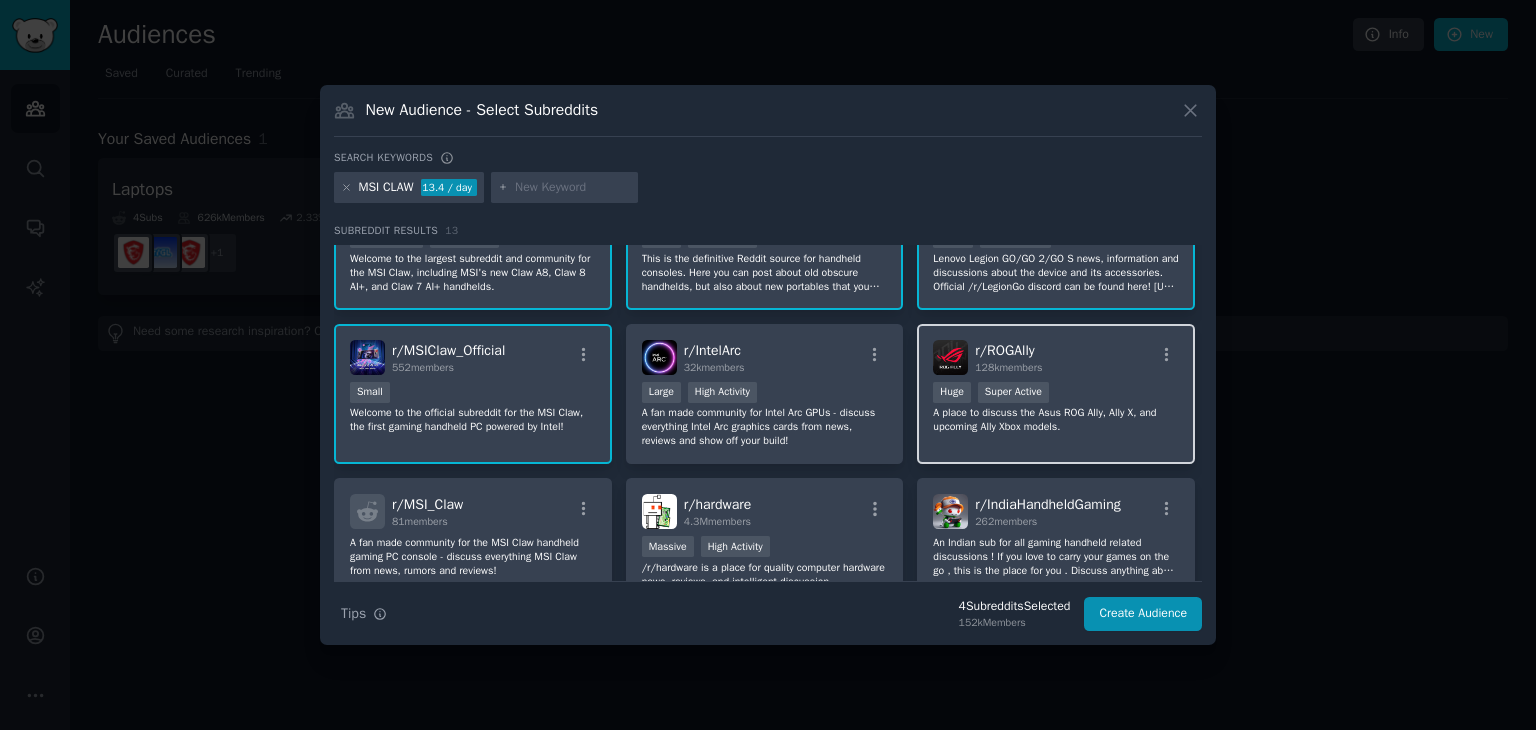 click on "r/ ROGAlly 128k  members Huge Super Active A place to discuss the Asus ROG Ally, Ally X, and upcoming Ally Xbox models." at bounding box center (1056, 394) 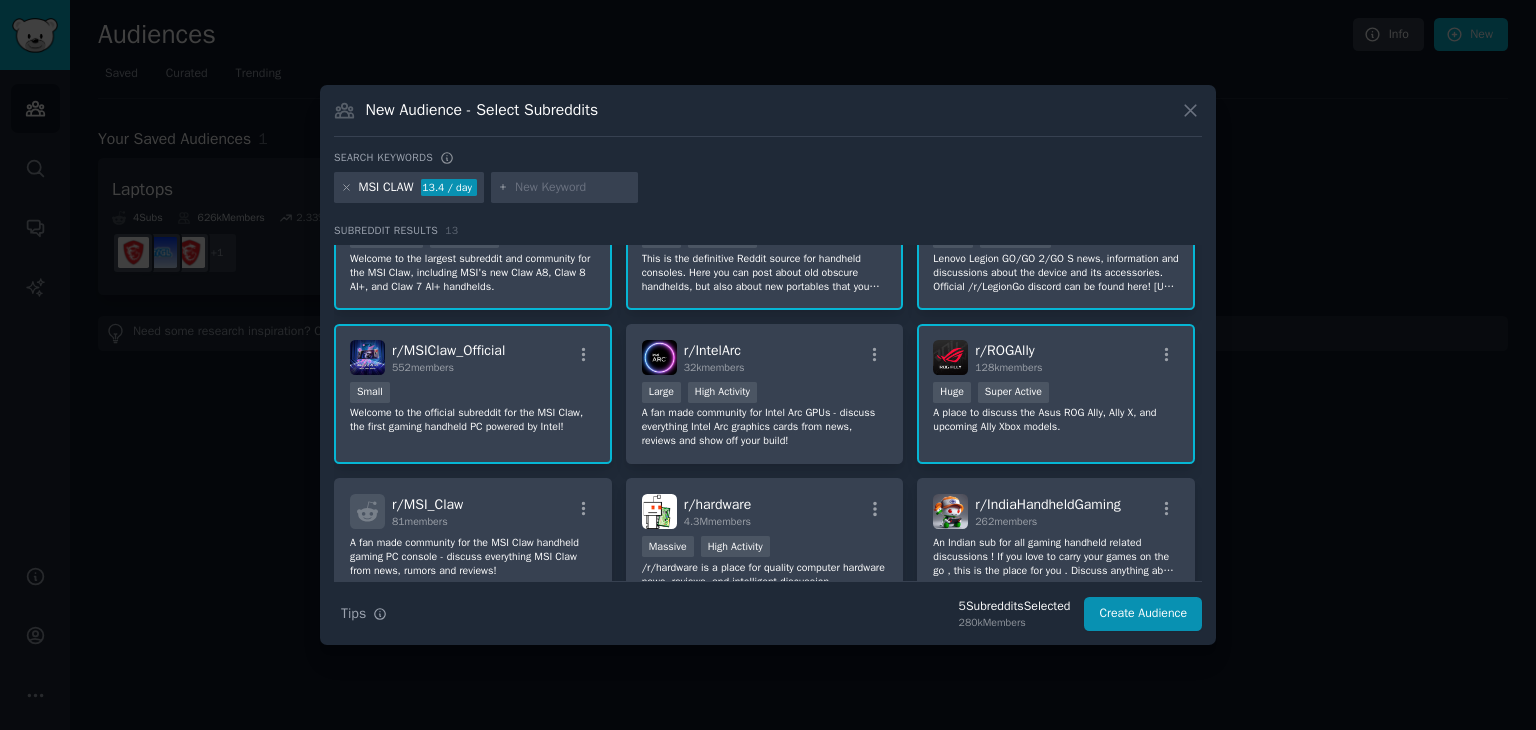 scroll, scrollTop: 191, scrollLeft: 0, axis: vertical 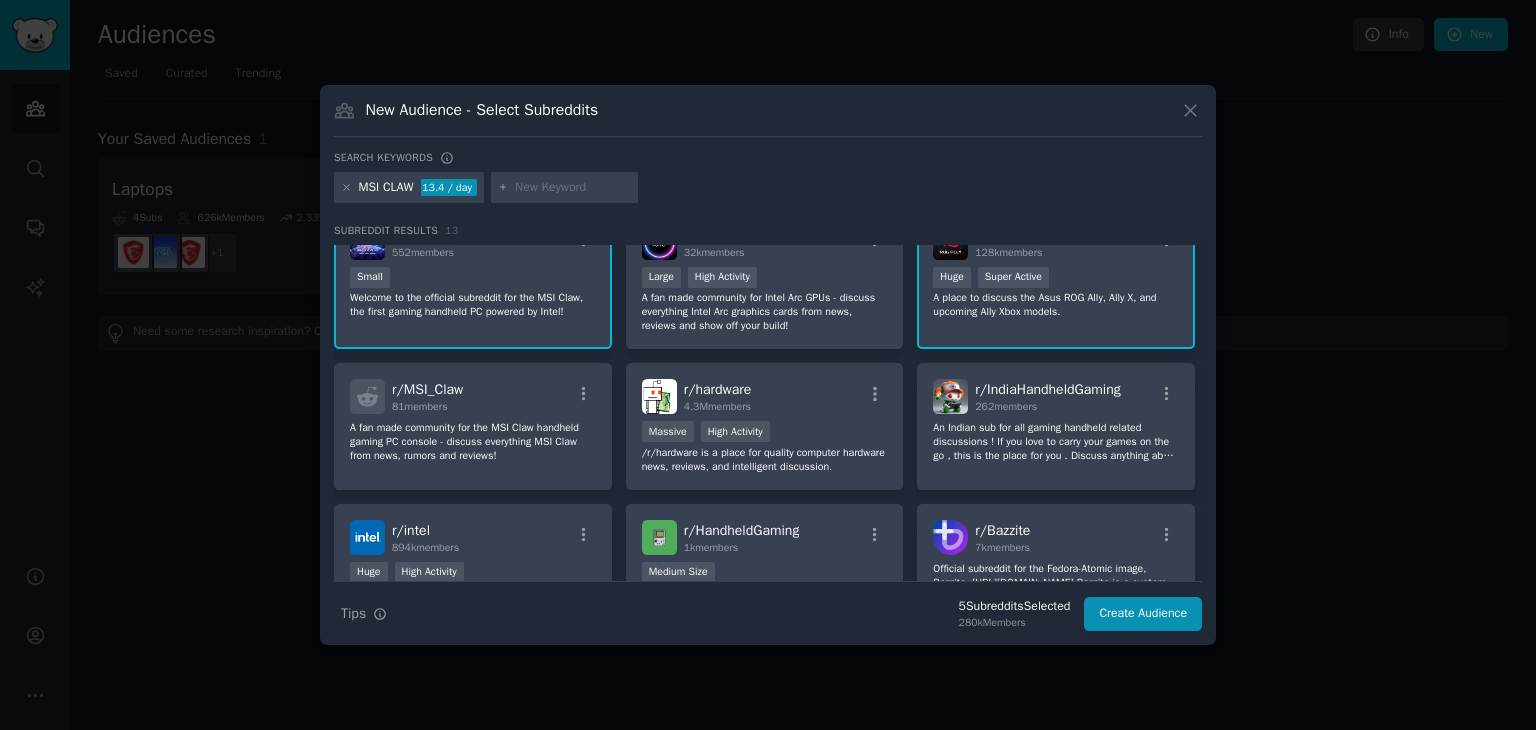 click on "An Indian sub for all gaming handheld related discussions !
If you love to carry your games on the go , this is the place for you .
Discuss anything about handhelds like steamdeck ,rog ally,Msi claw ,Nintendo switch or the retro sbc gaming handhelds ." 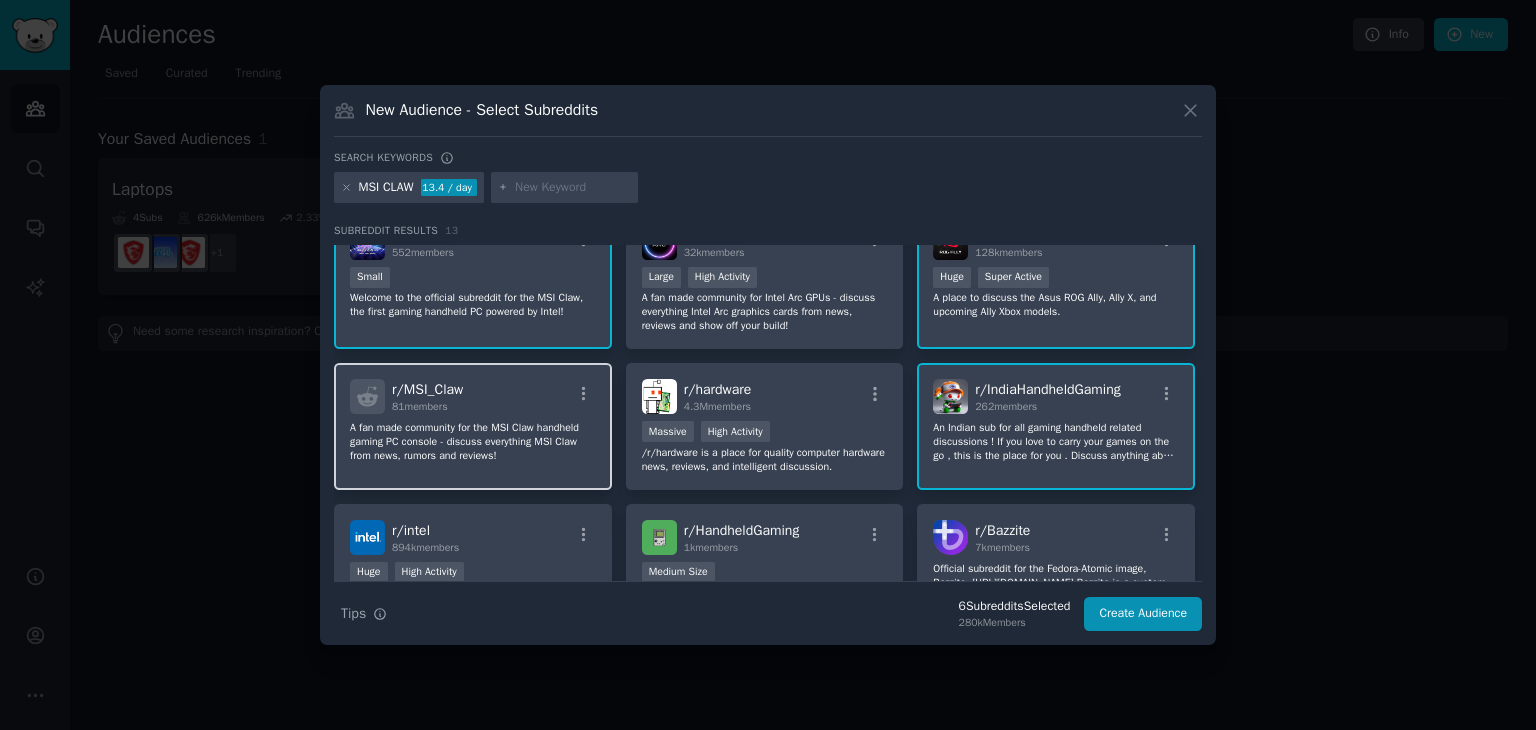 click on "A fan made community for the MSI Claw handheld gaming PC console - discuss everything MSI Claw from news, rumors and reviews!" at bounding box center (473, 442) 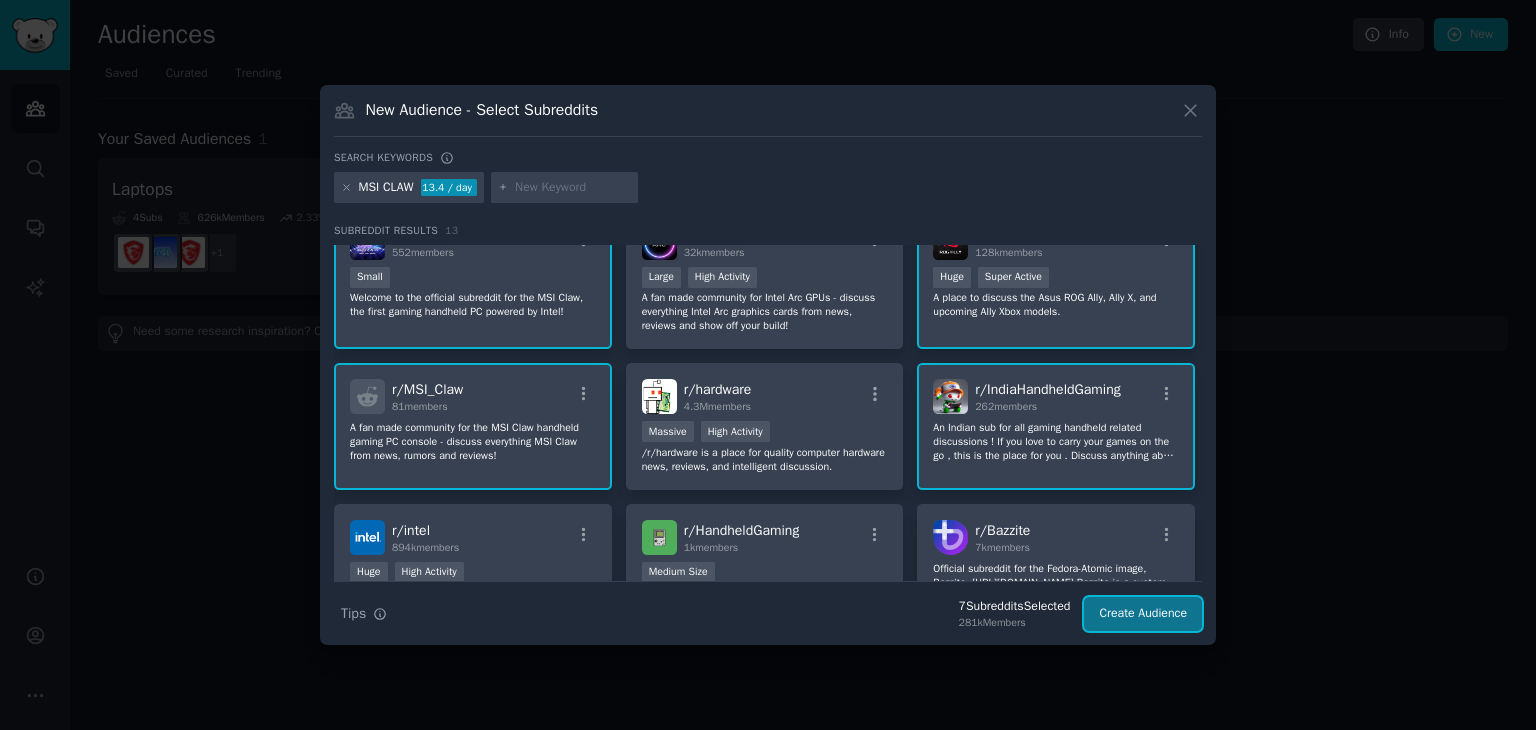 click on "Create Audience" at bounding box center [1143, 614] 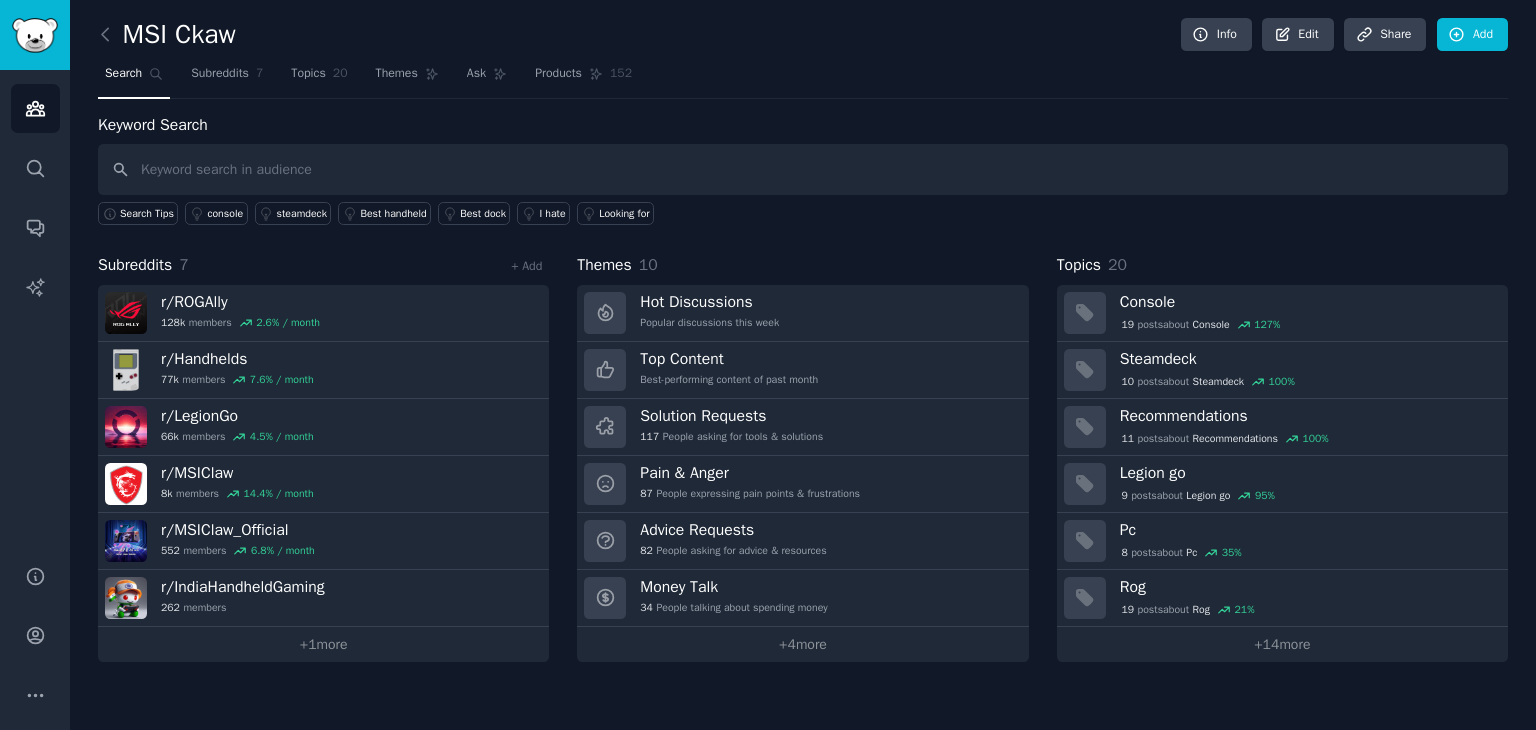 click at bounding box center (803, 169) 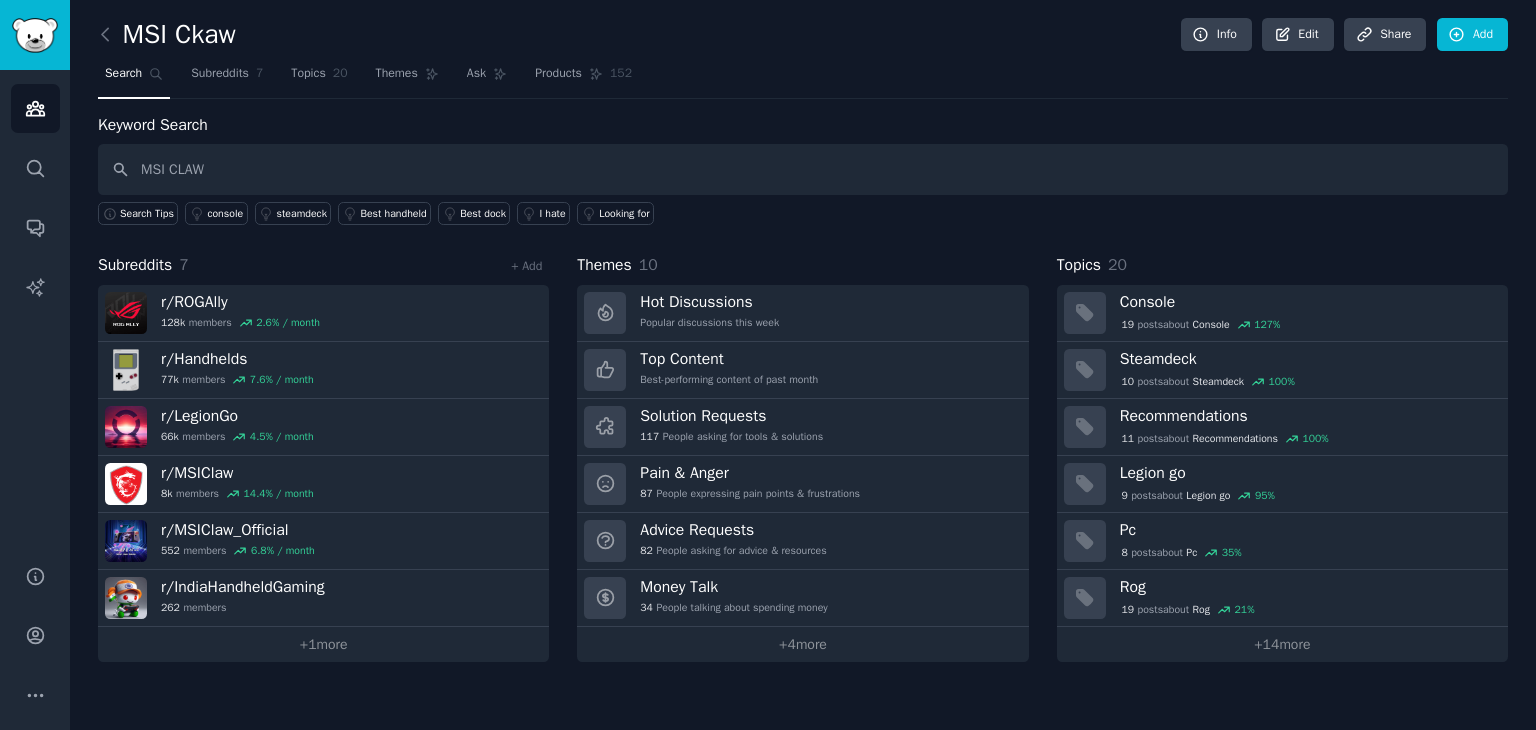 type on "MSI CLAW" 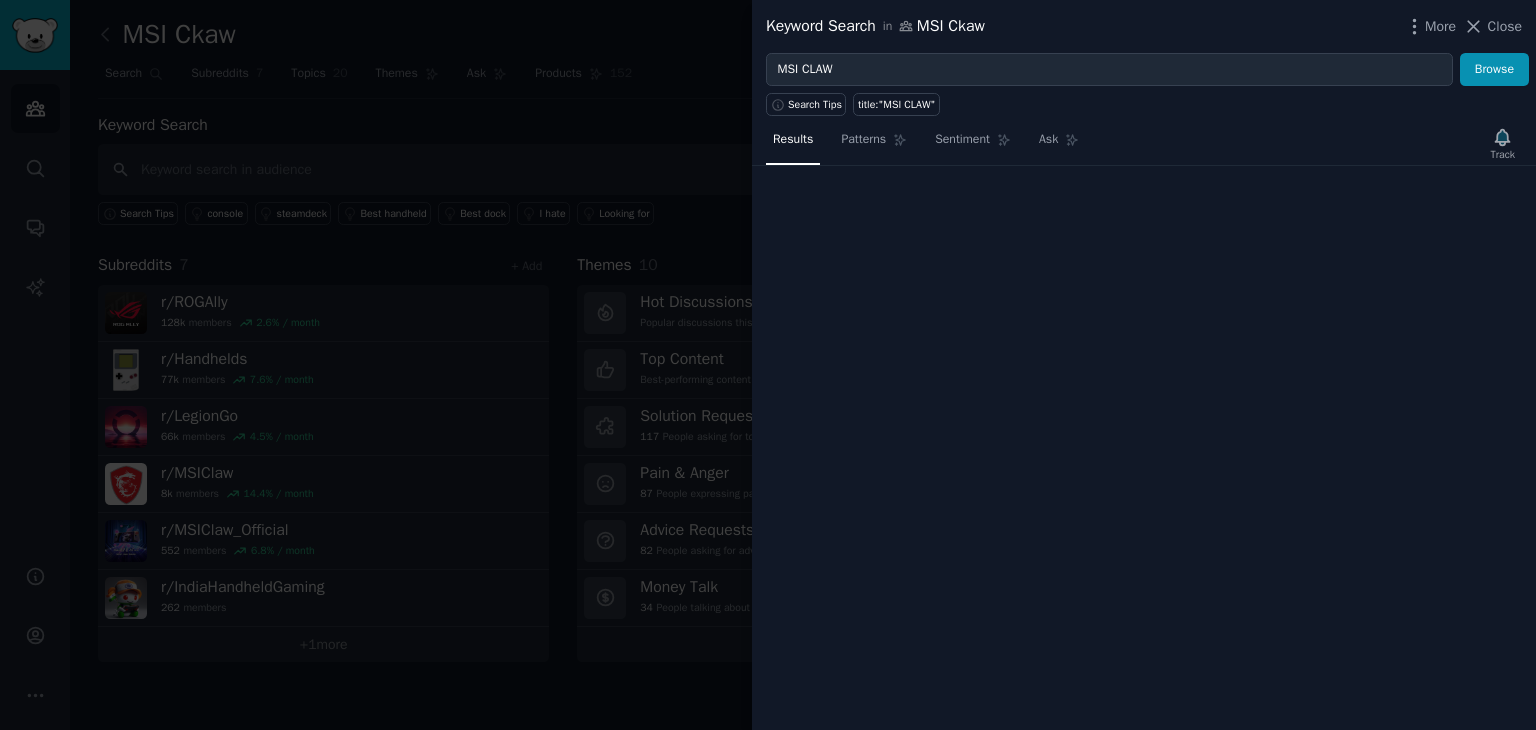 type 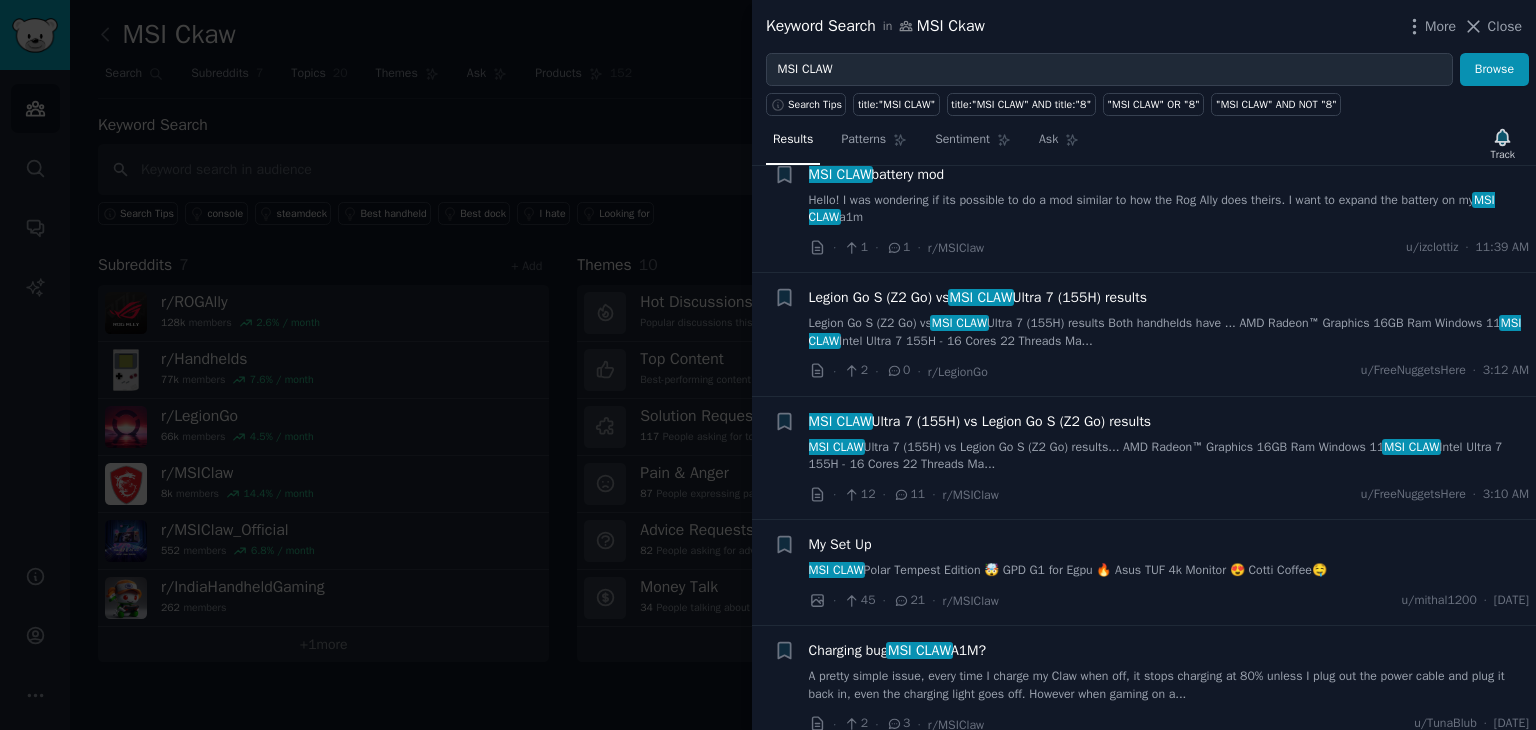 scroll, scrollTop: 0, scrollLeft: 0, axis: both 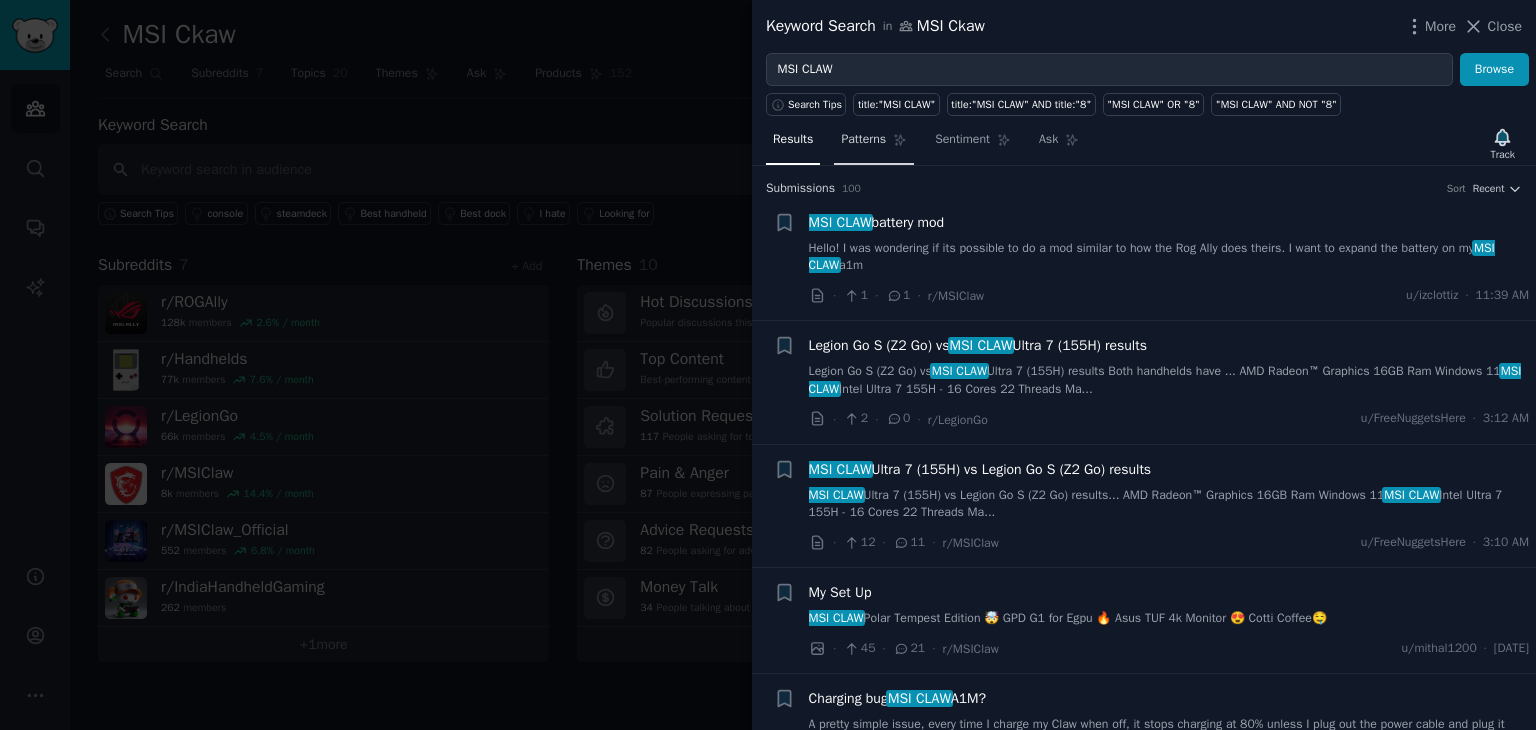 click on "Patterns" at bounding box center (863, 140) 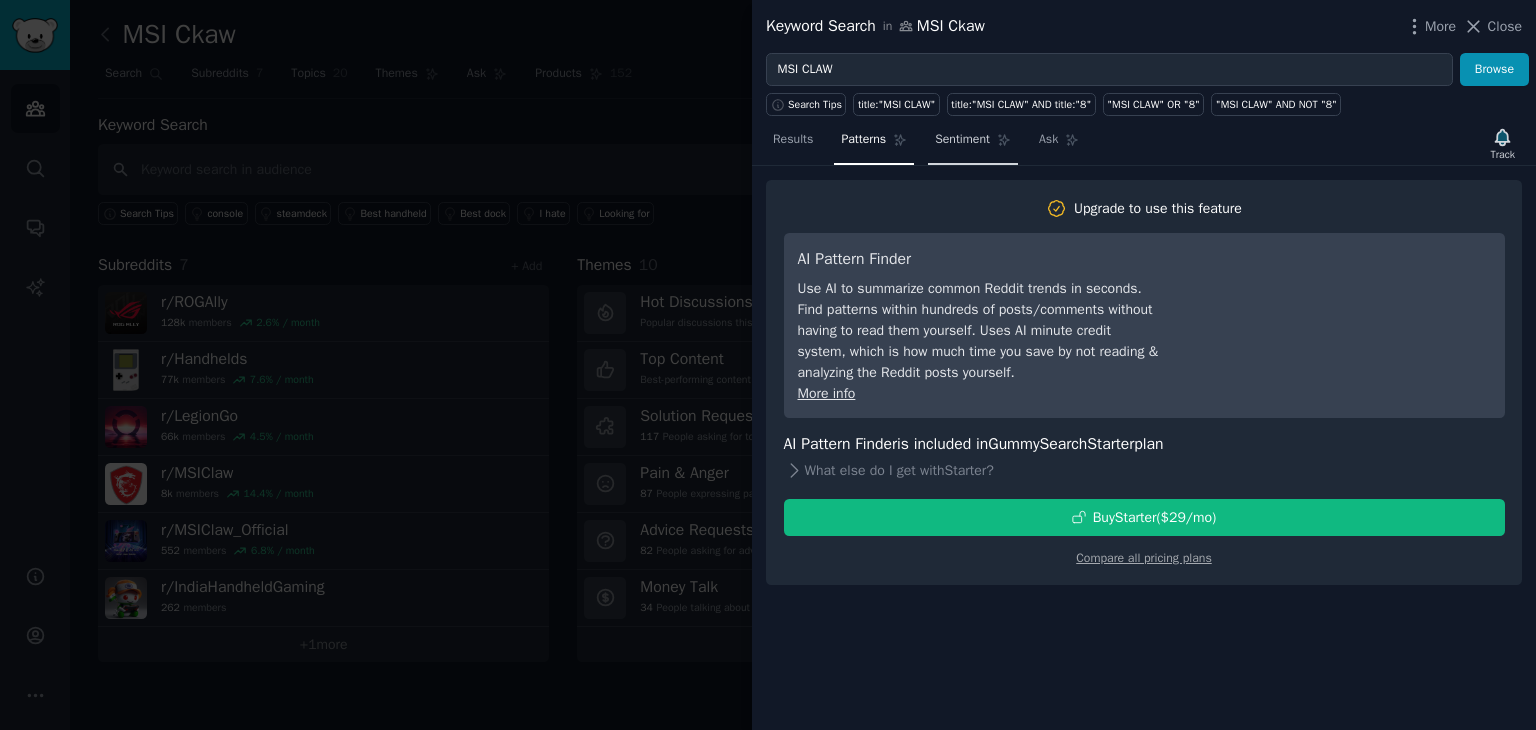 click on "Sentiment" at bounding box center [962, 140] 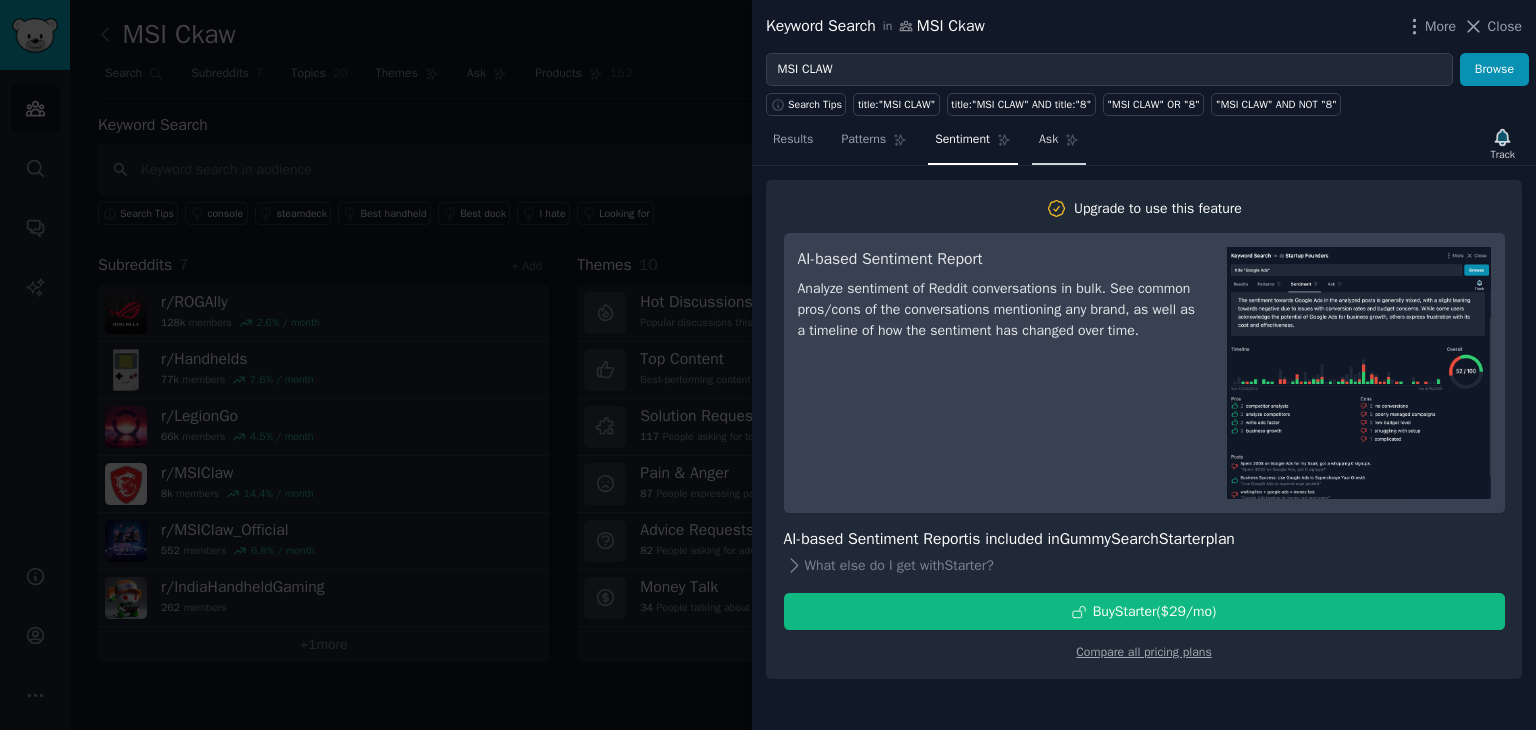 click on "Ask" at bounding box center [1048, 140] 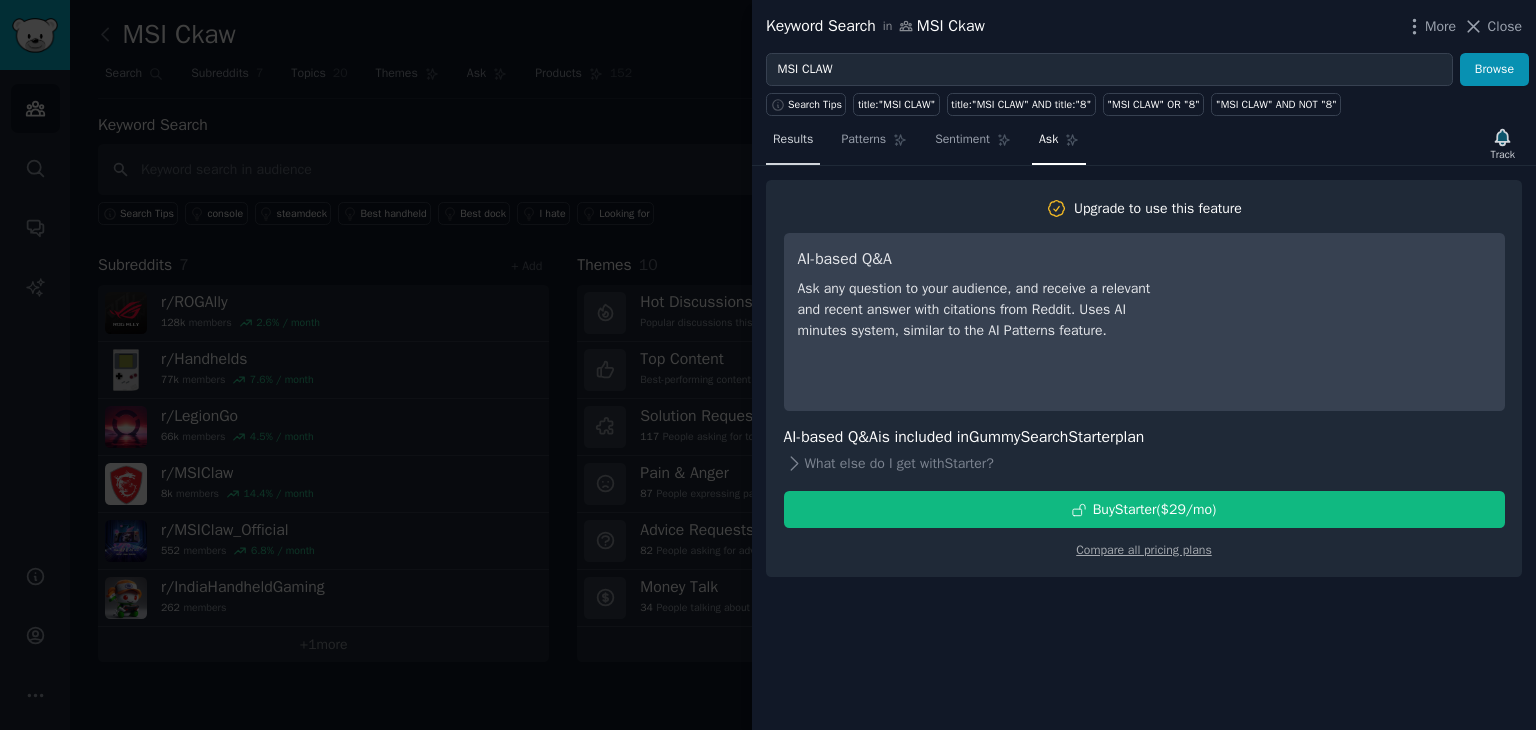 click on "Results" at bounding box center (793, 140) 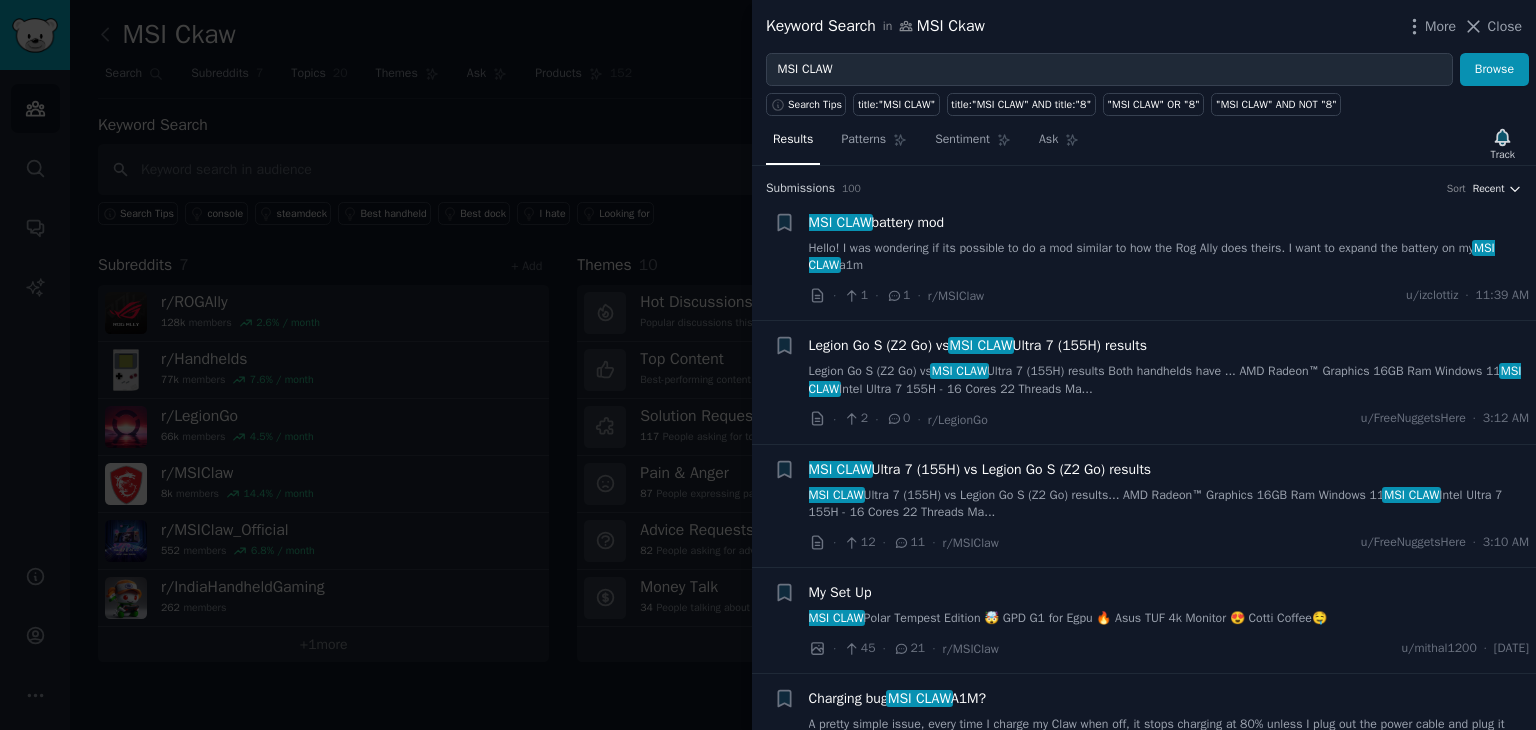 click on "Recent" at bounding box center [1489, 189] 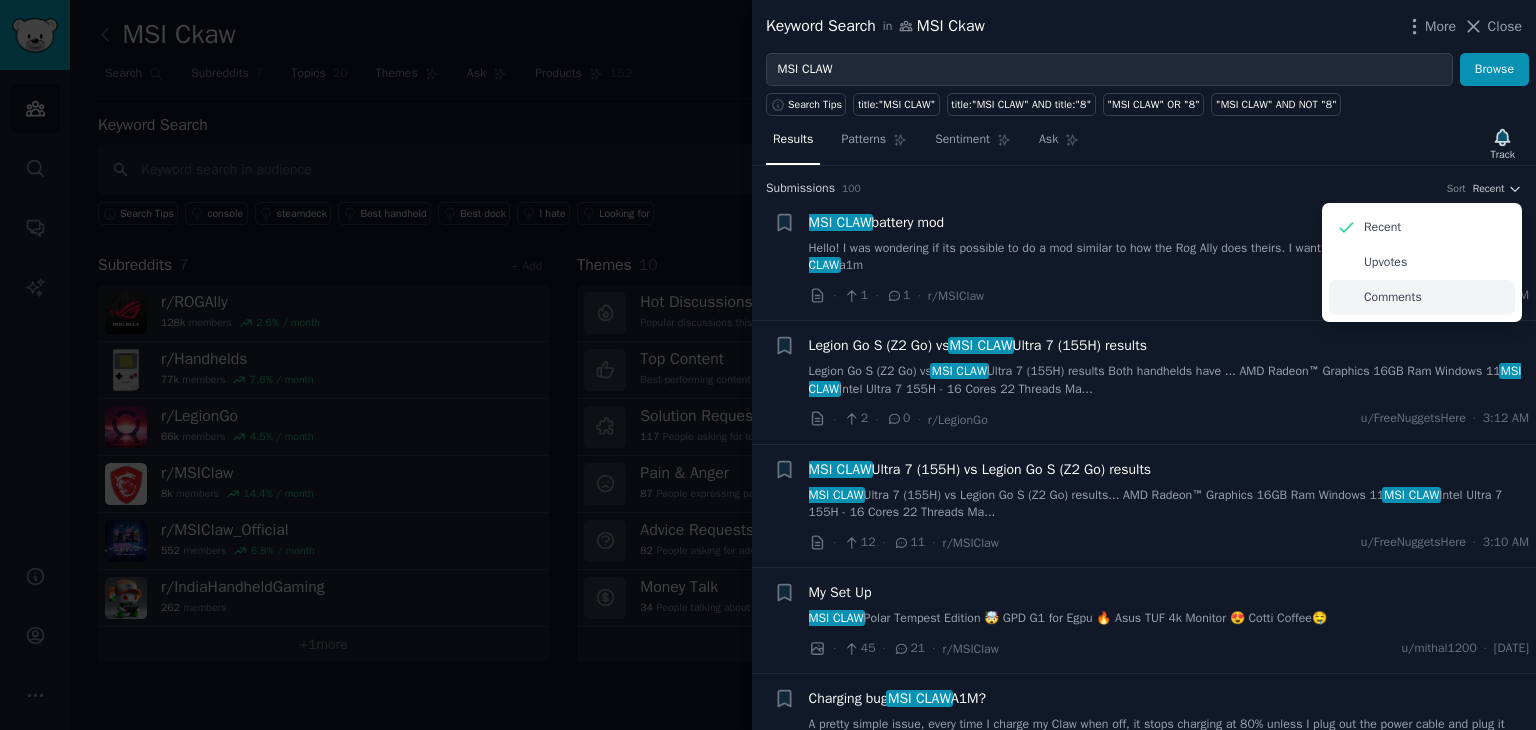 click on "Comments" at bounding box center (1393, 298) 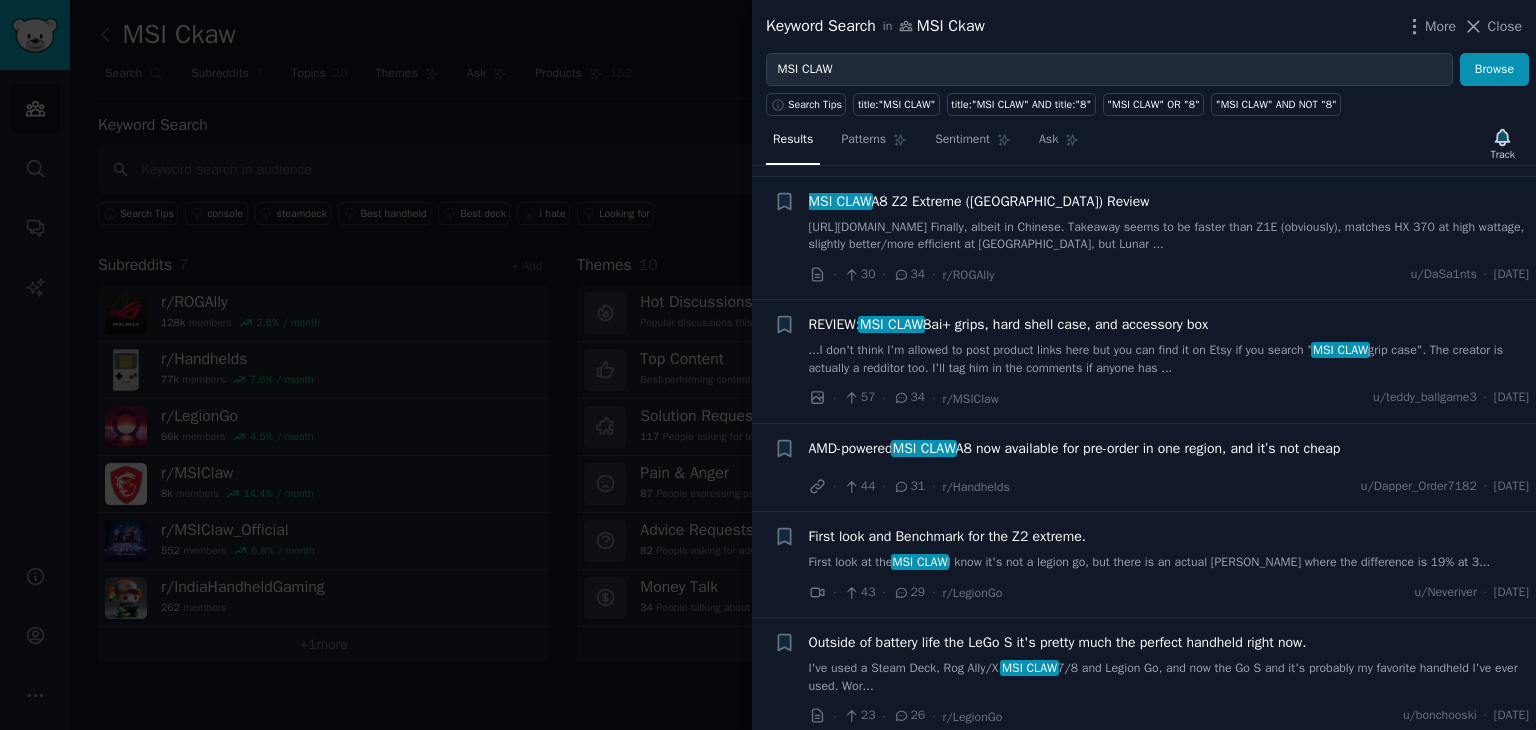 scroll, scrollTop: 1424, scrollLeft: 0, axis: vertical 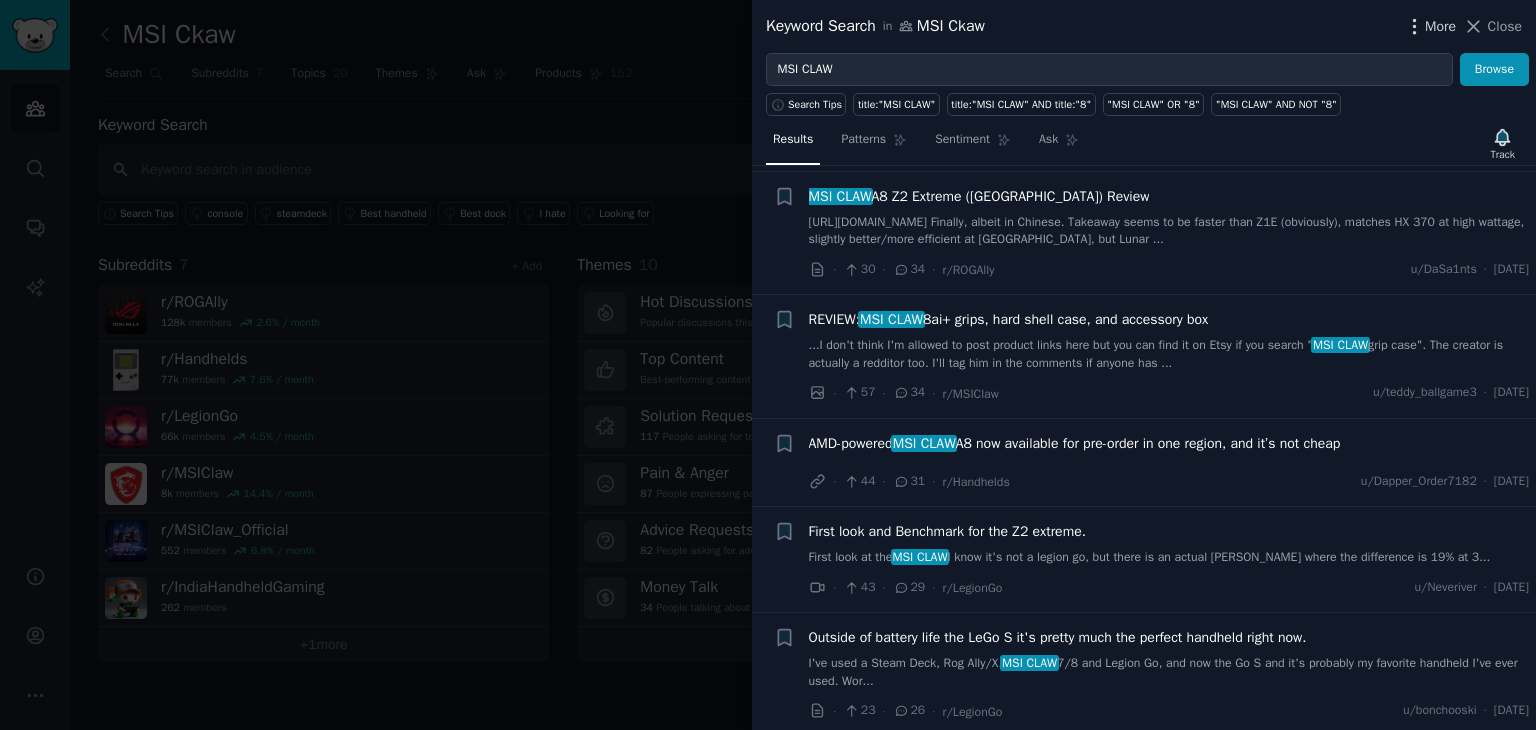 click 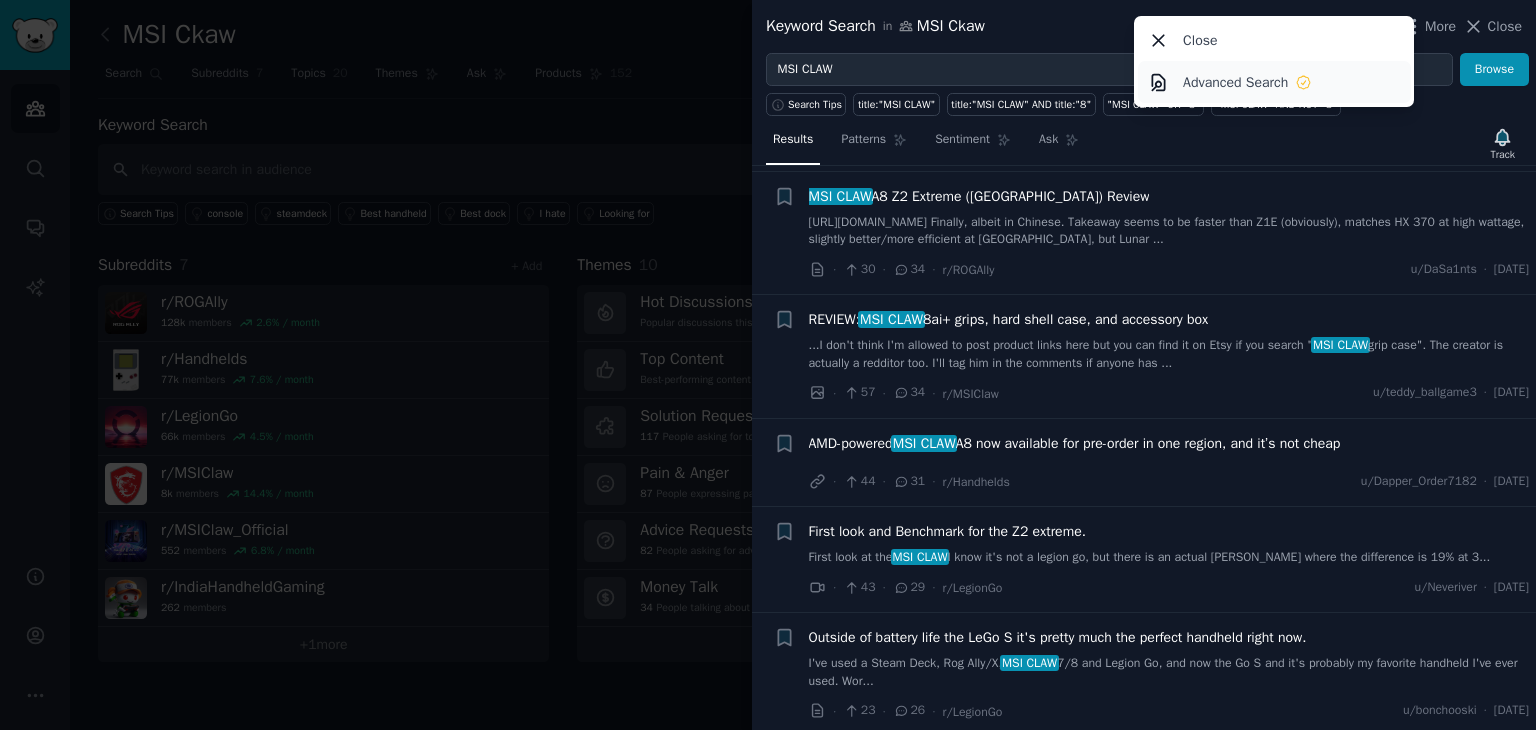 click on "Advanced Search" at bounding box center [1274, 82] 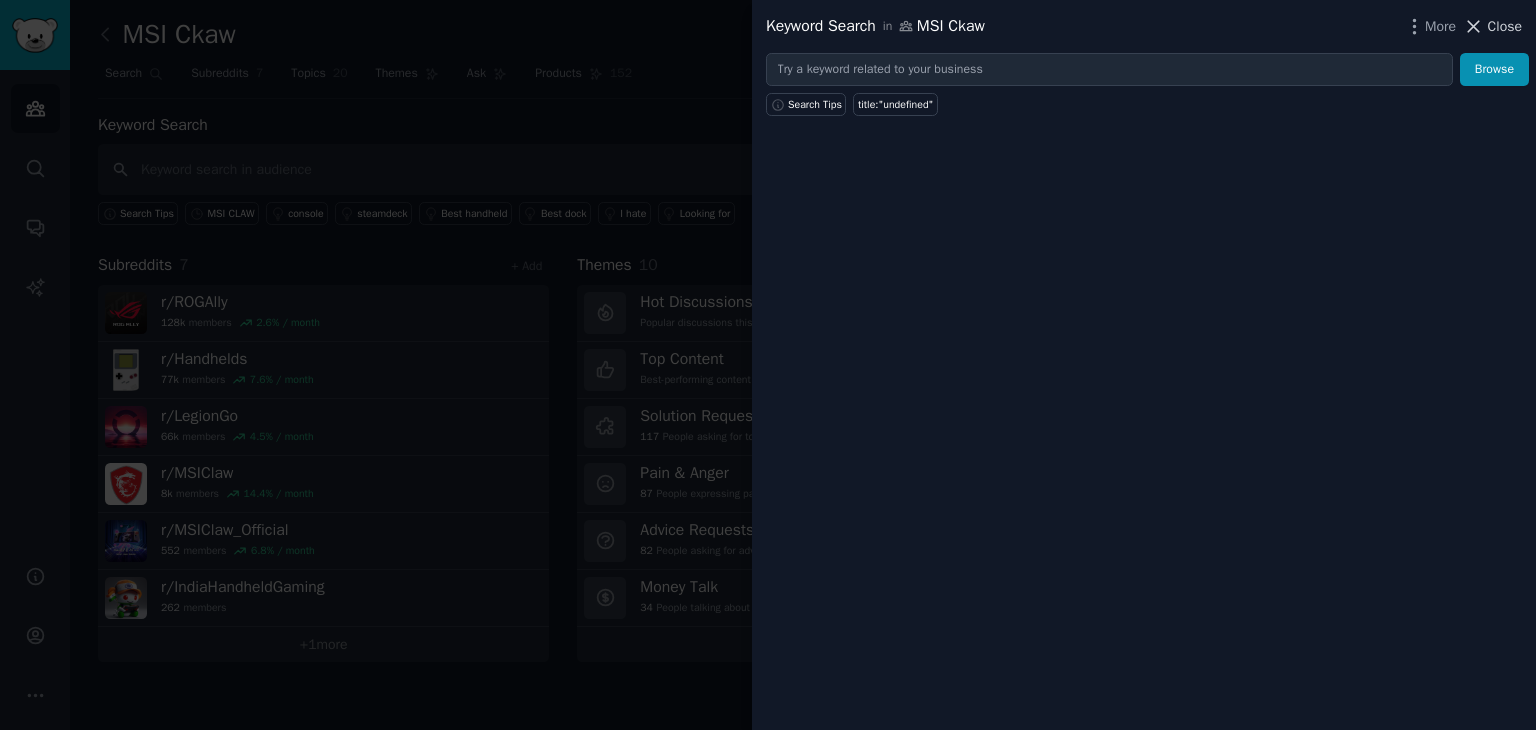 click on "Close" at bounding box center [1505, 26] 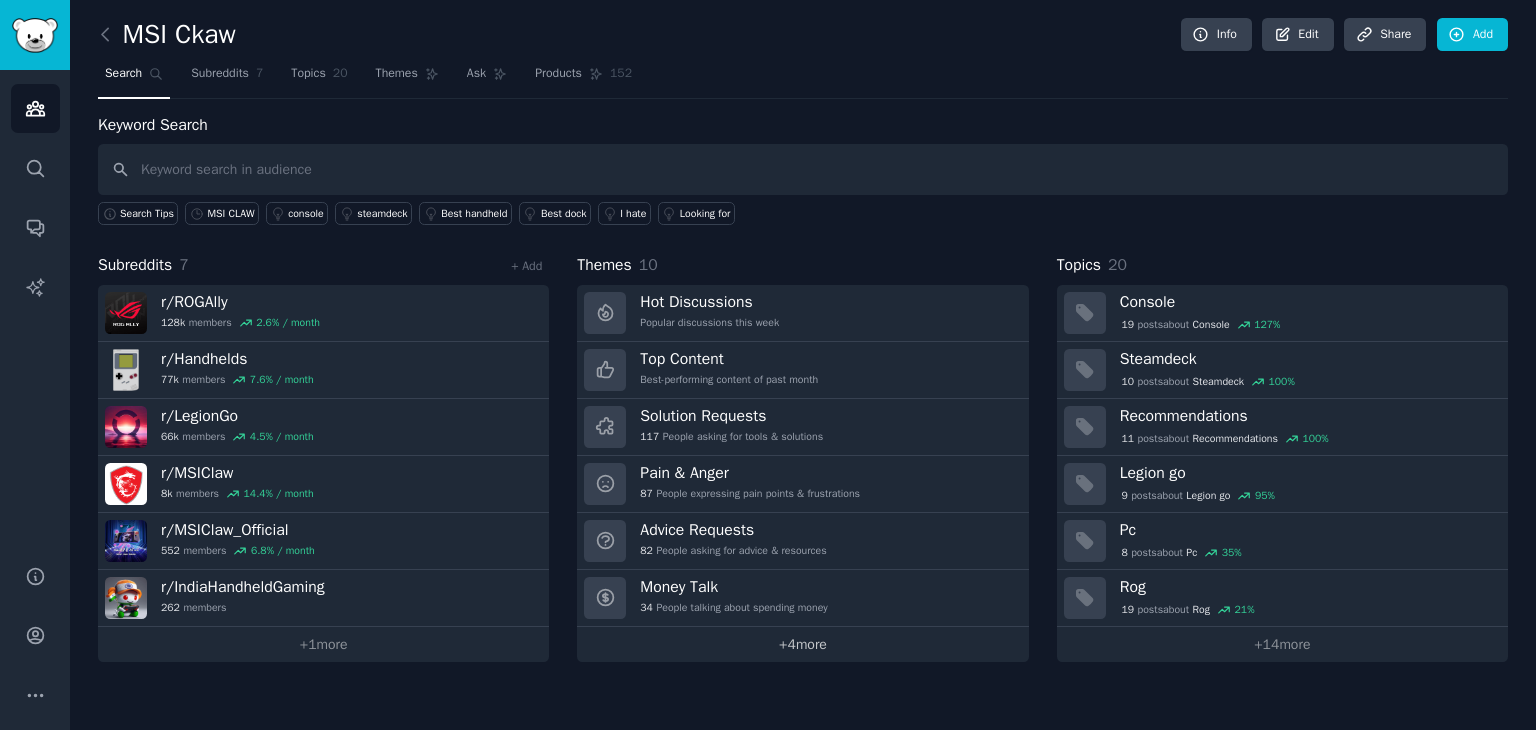 click on "+  4  more" at bounding box center [802, 644] 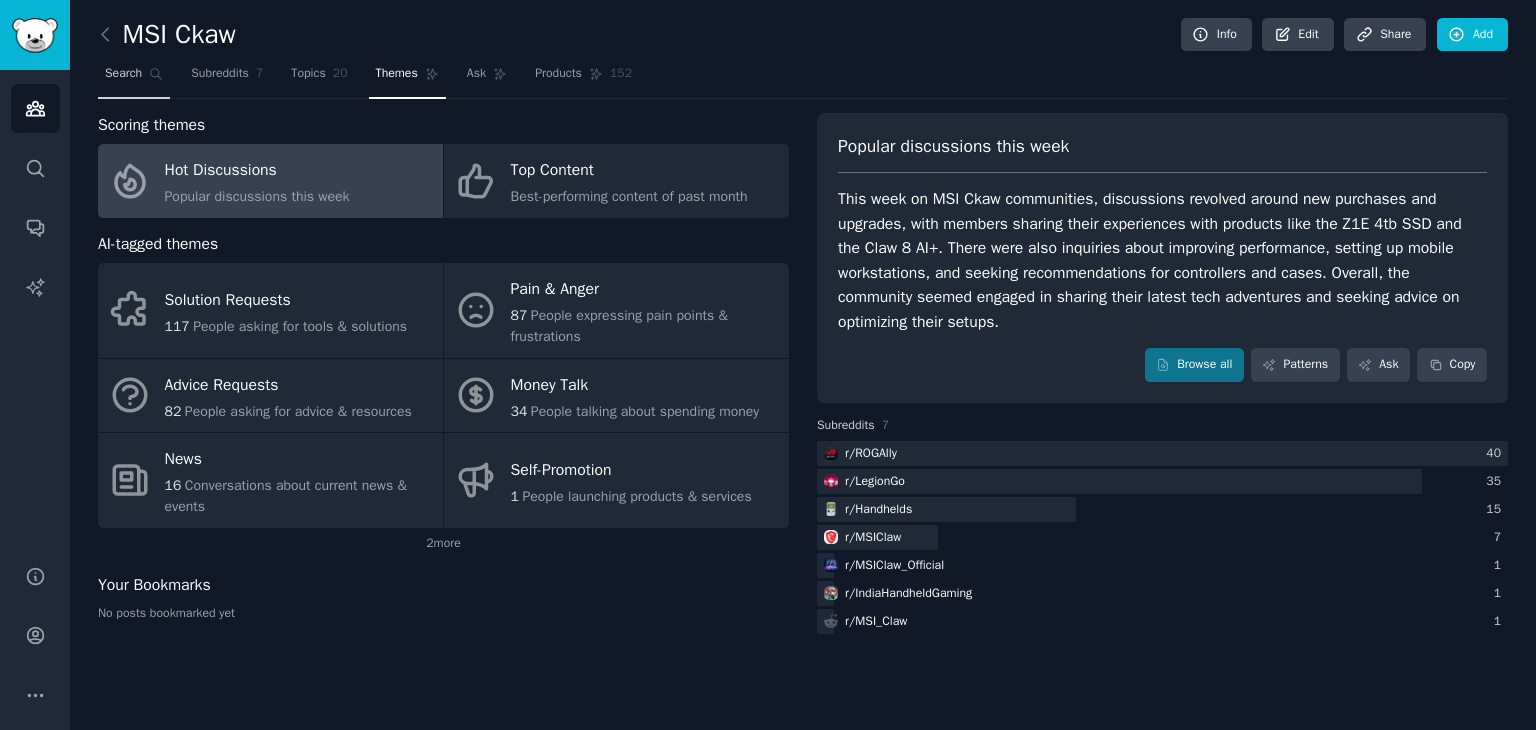 click 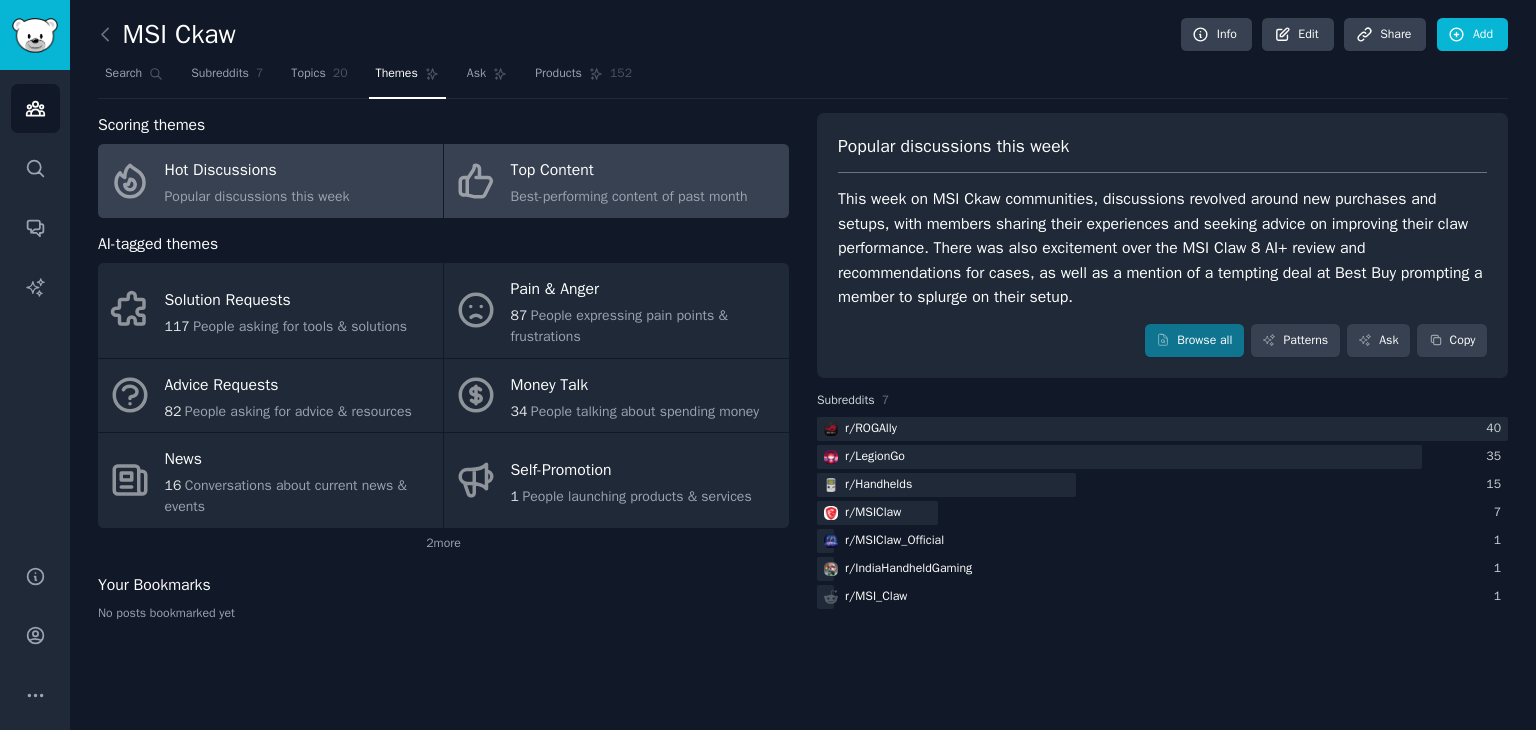 click on "Best-performing content of past month" 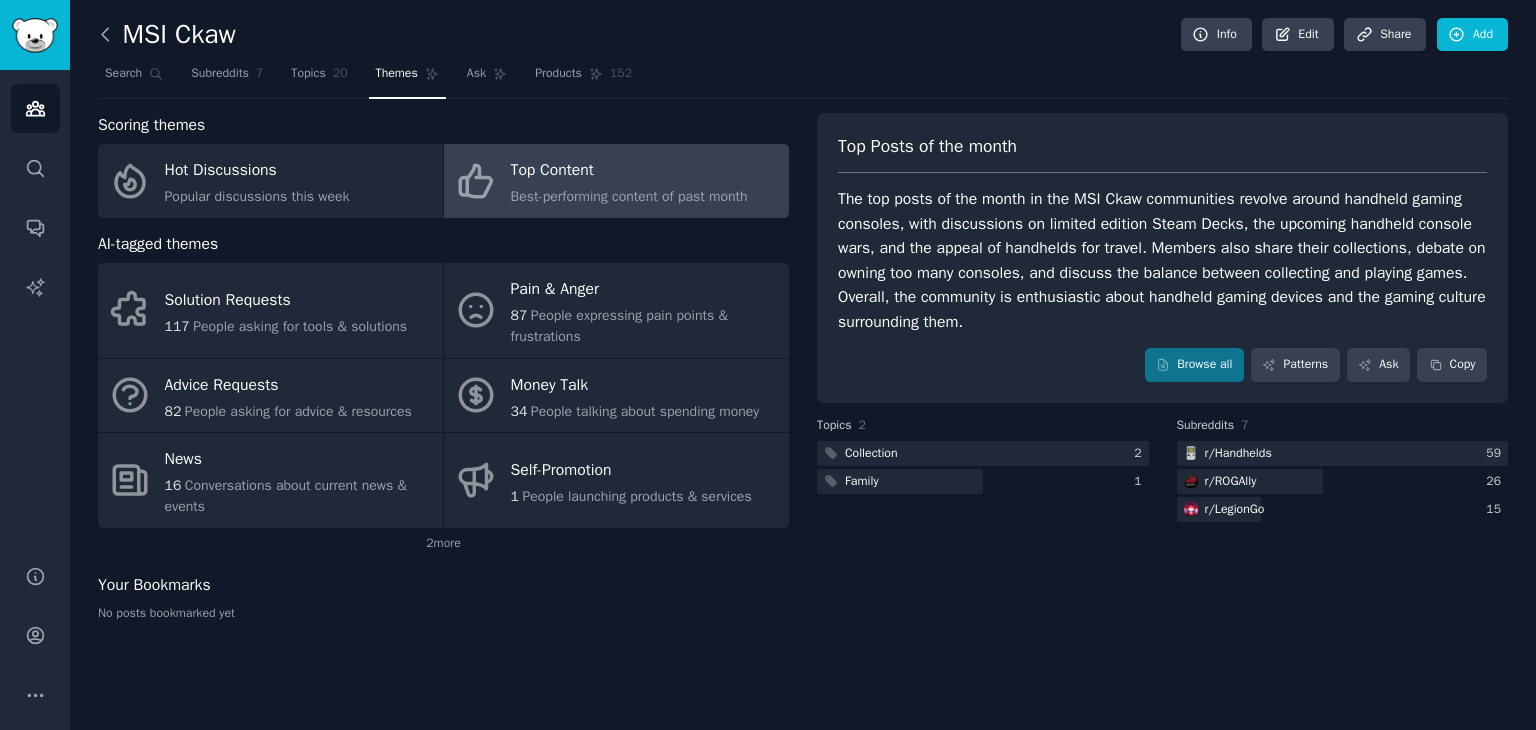 click 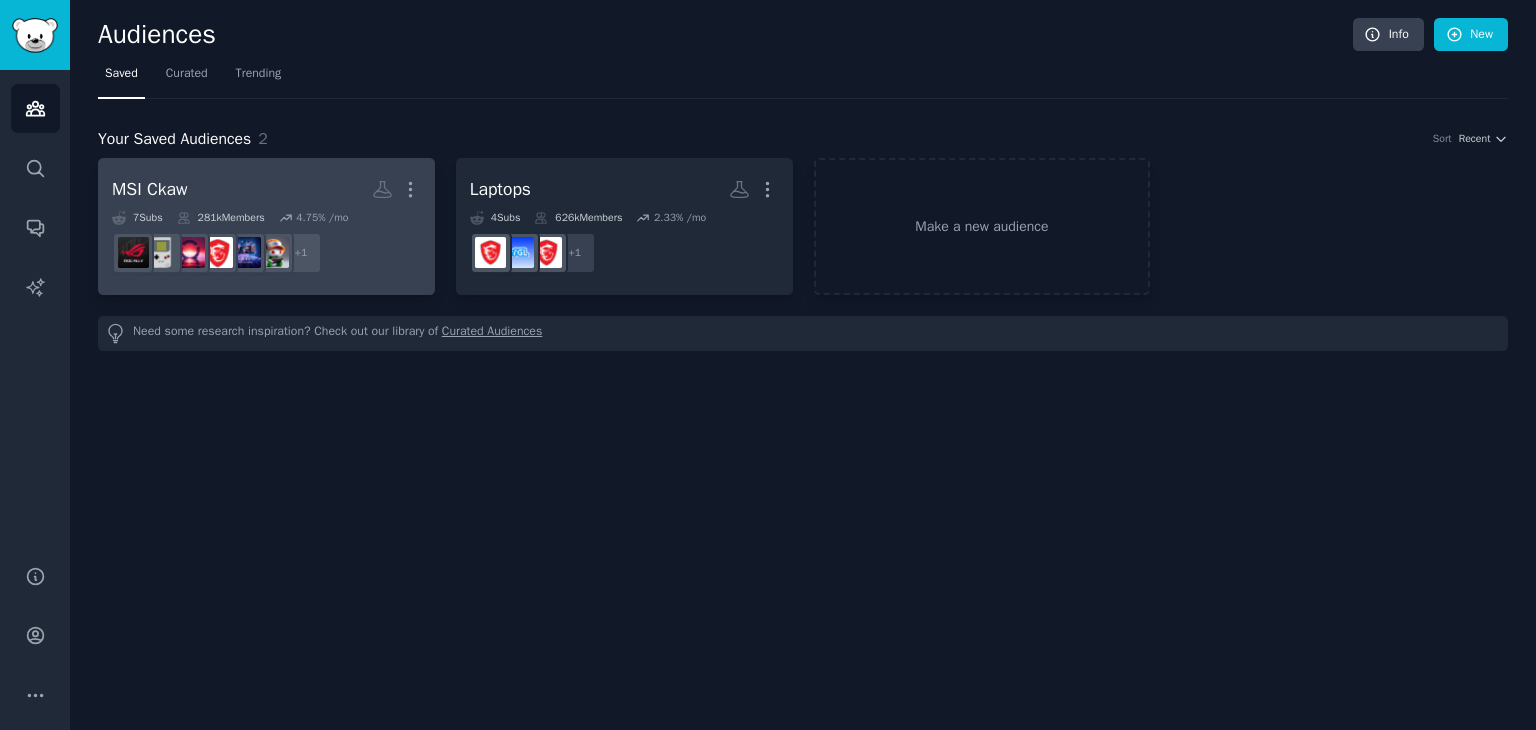 click on "More" at bounding box center [396, 189] 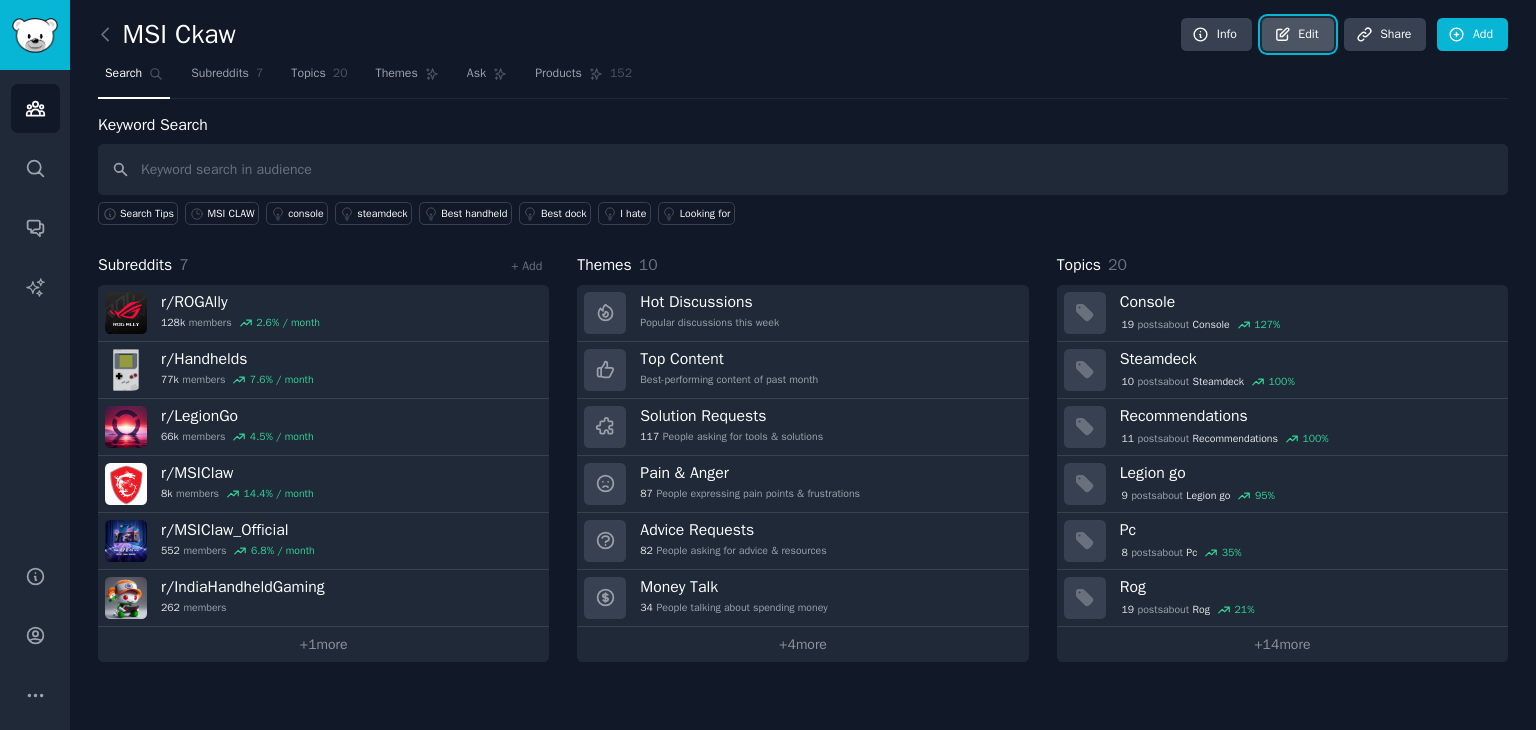 click on "Edit" at bounding box center (1297, 35) 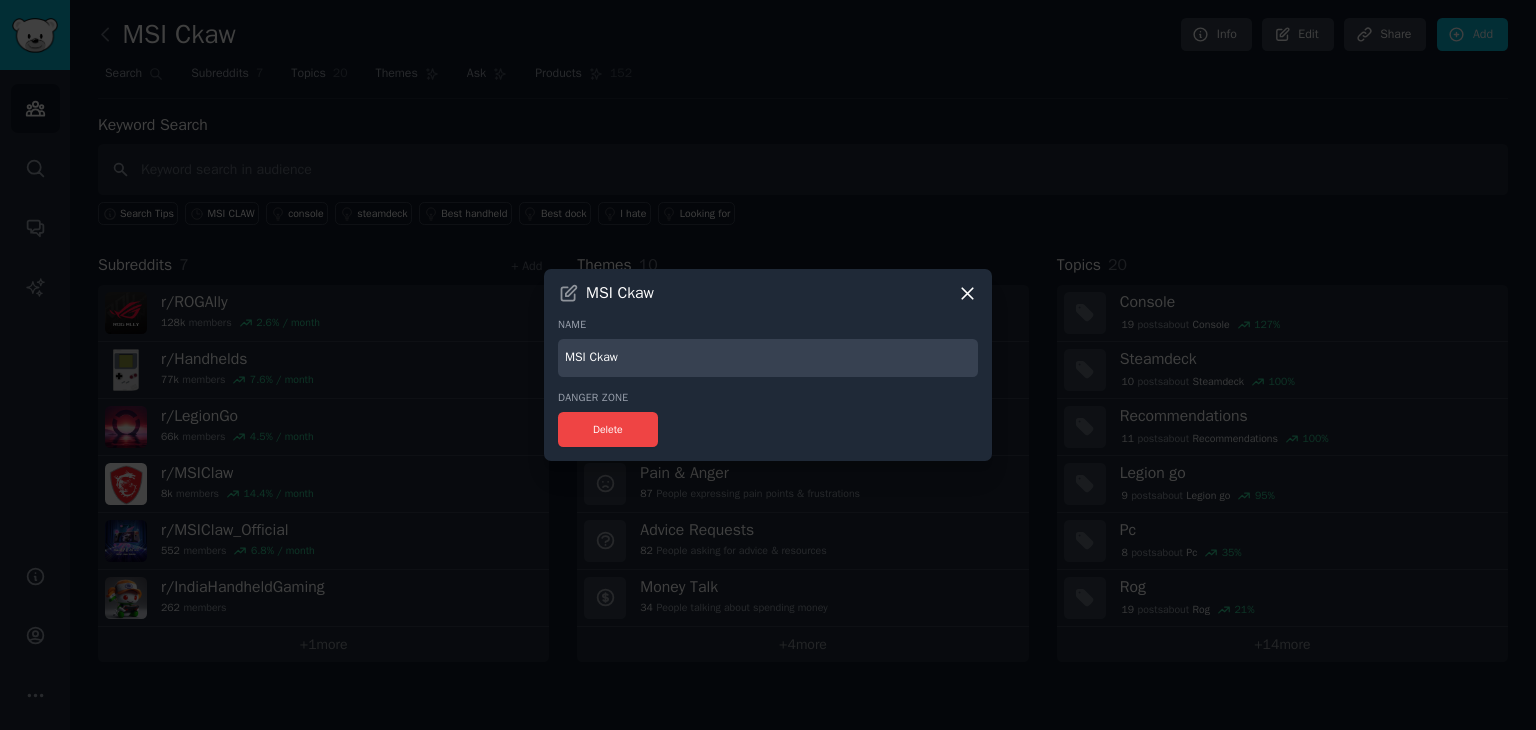 click on "MSI Ckaw" at bounding box center (768, 358) 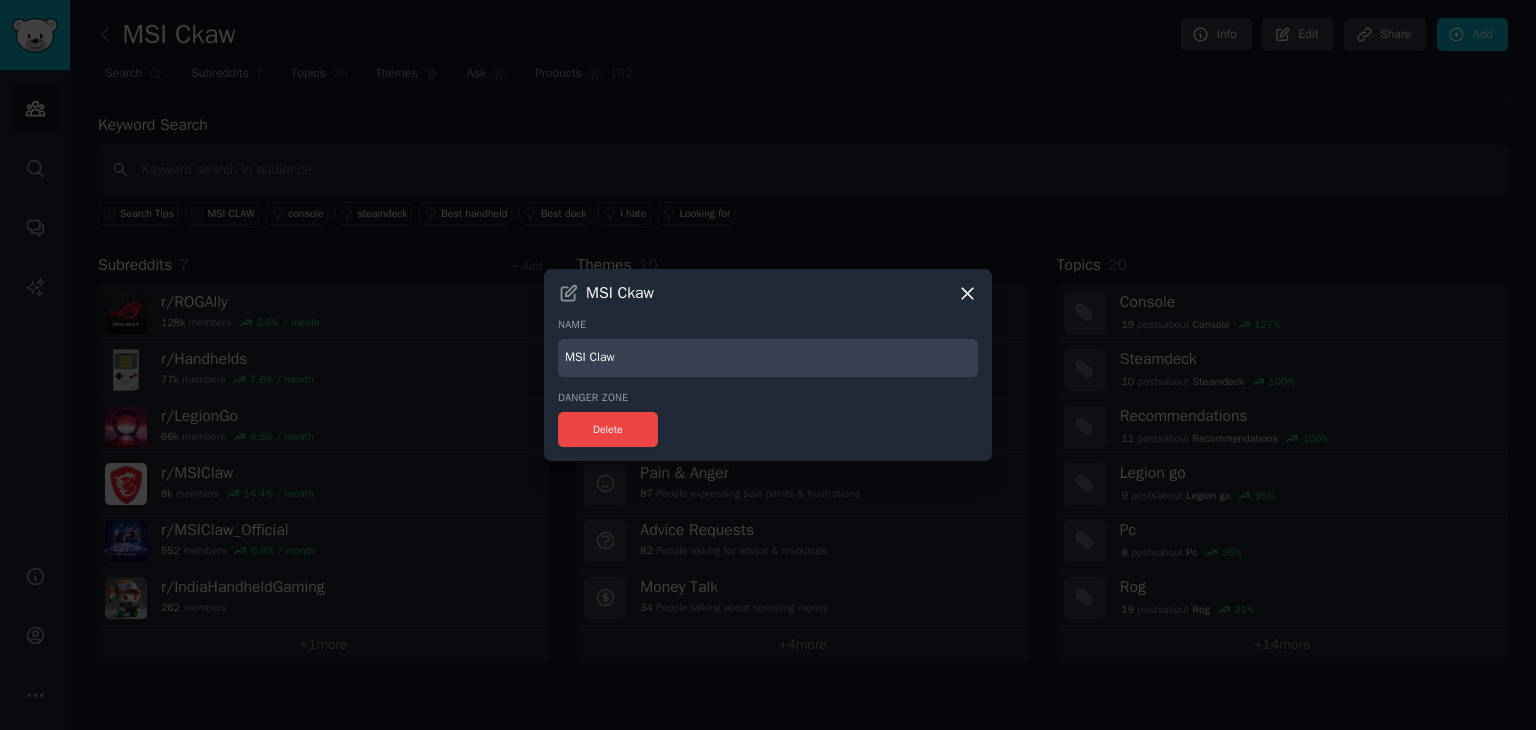 type on "MSI Claw" 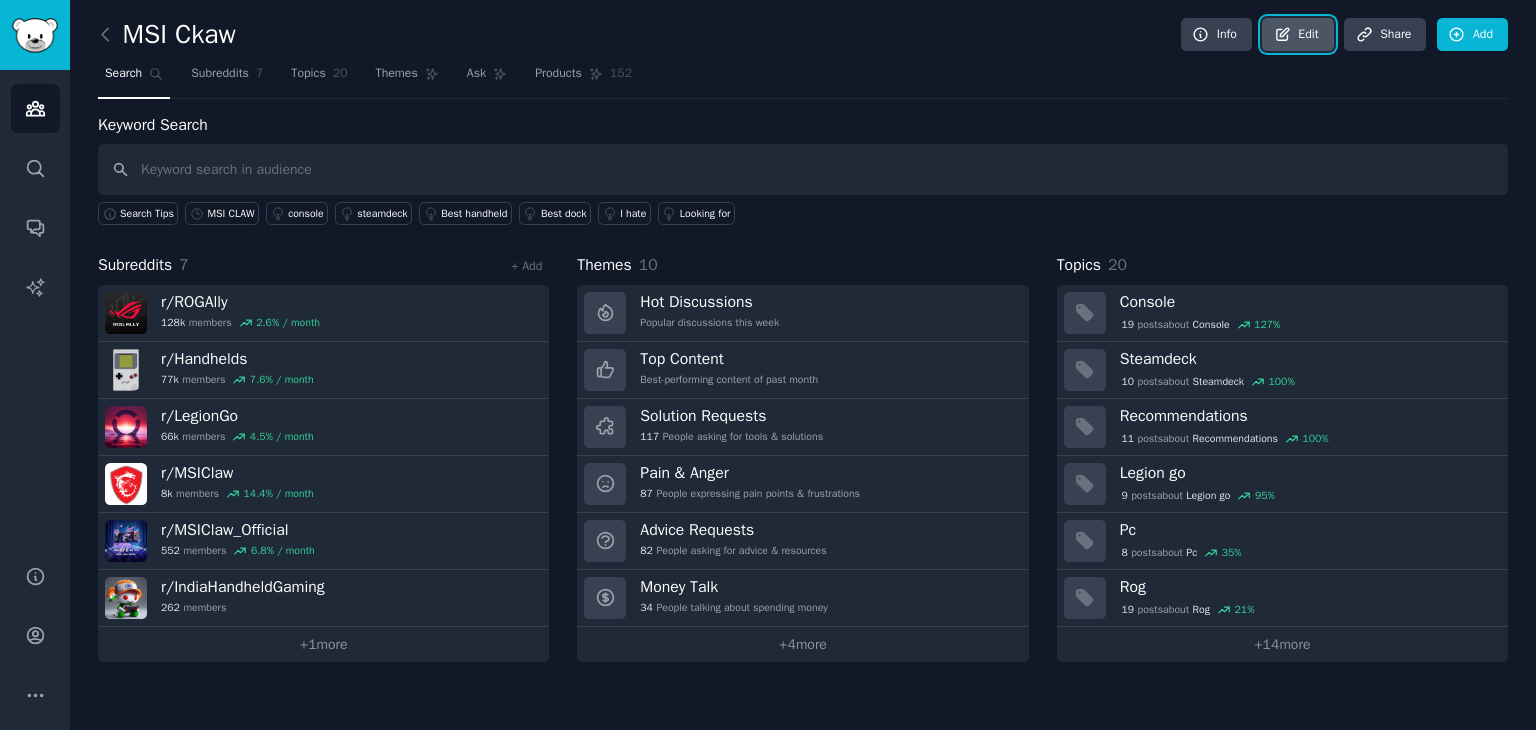 click on "Edit" at bounding box center [1297, 35] 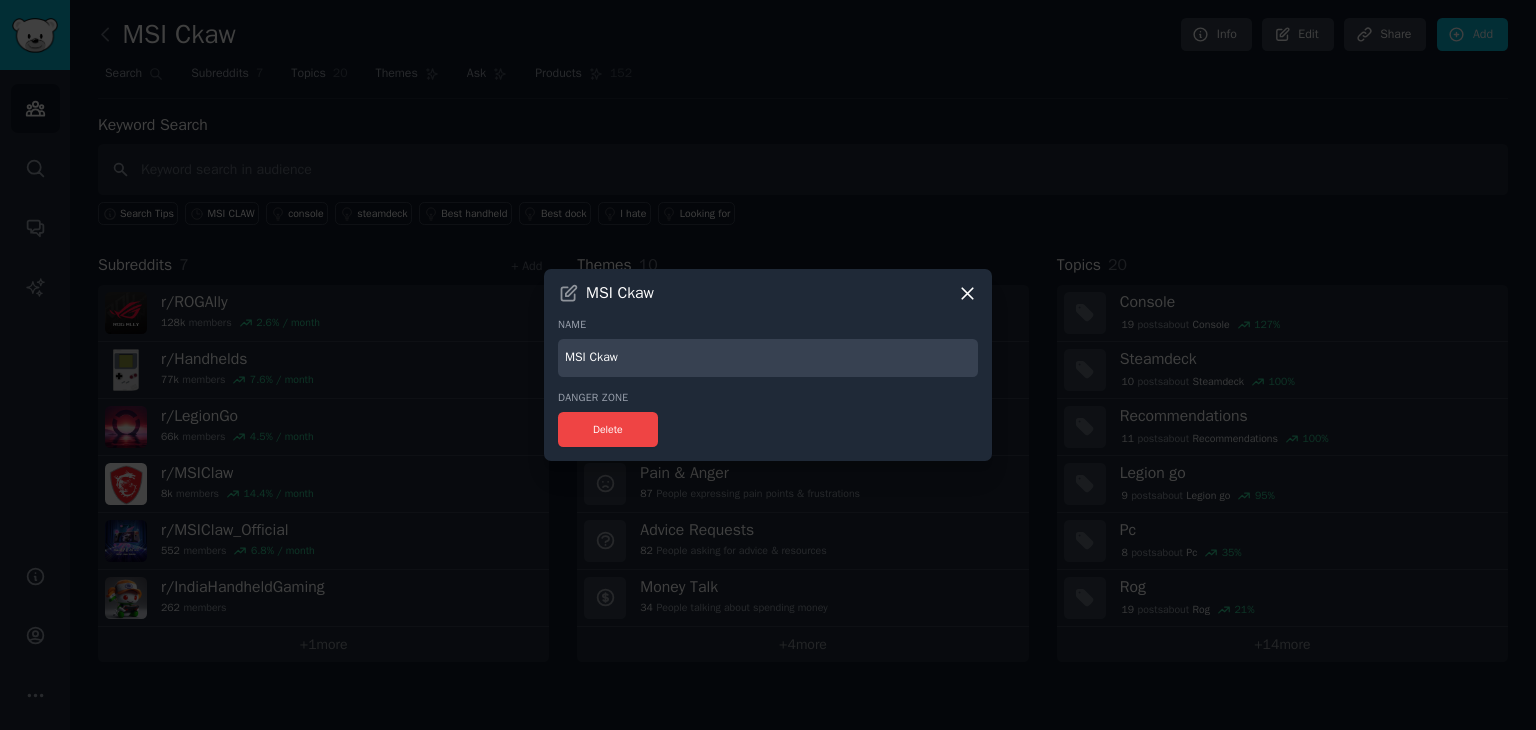 click on "MSI Ckaw" at bounding box center [768, 358] 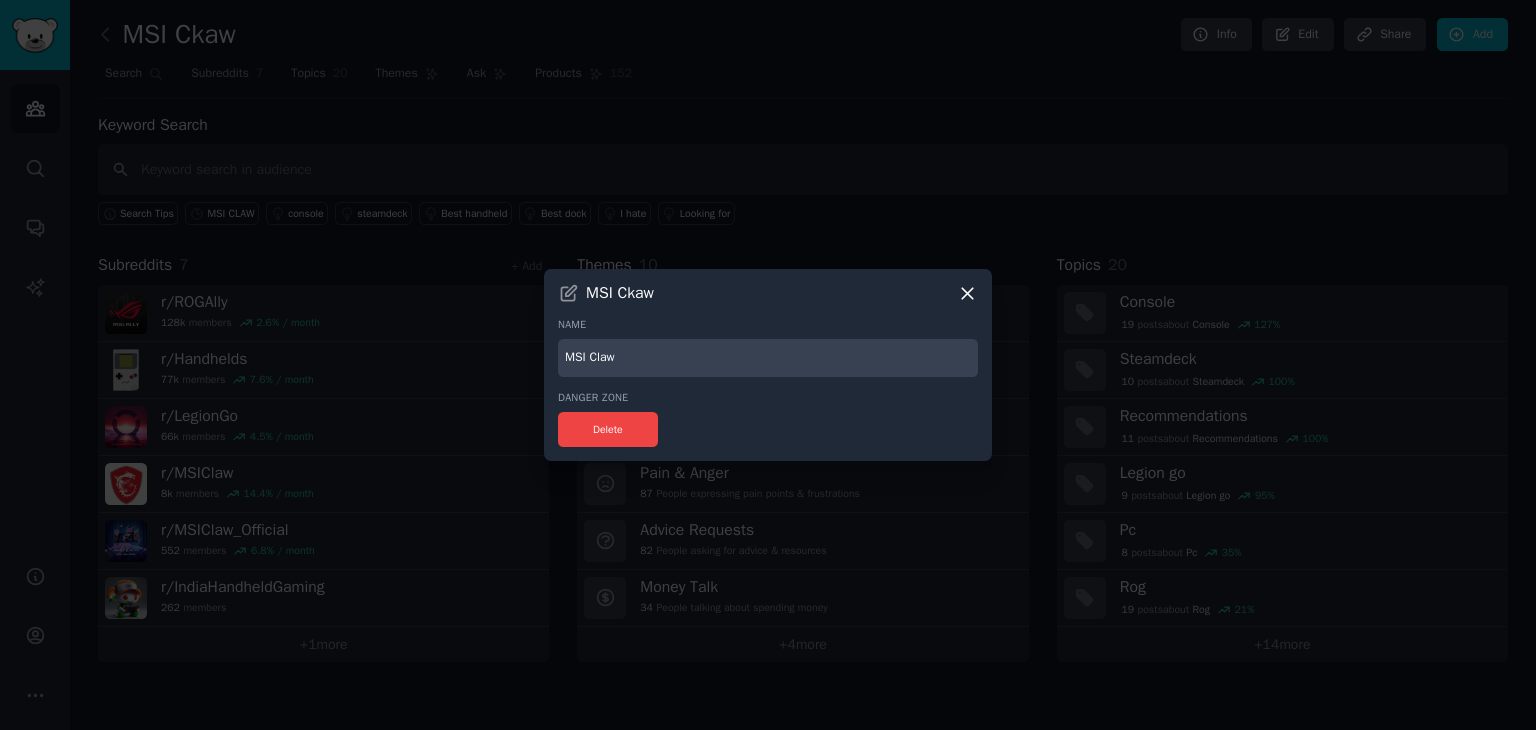 type on "MSI Claw" 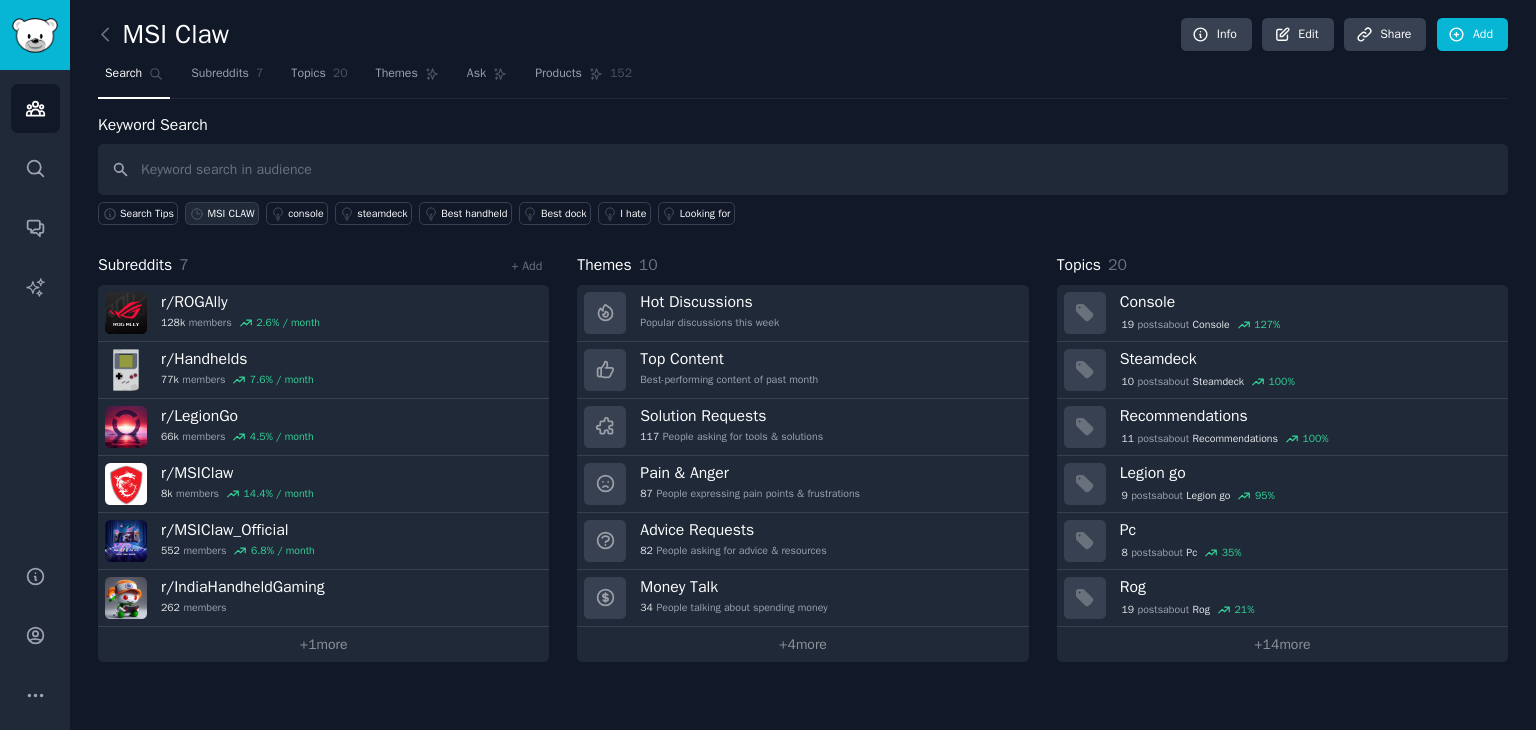 click on "MSI CLAW" at bounding box center [230, 214] 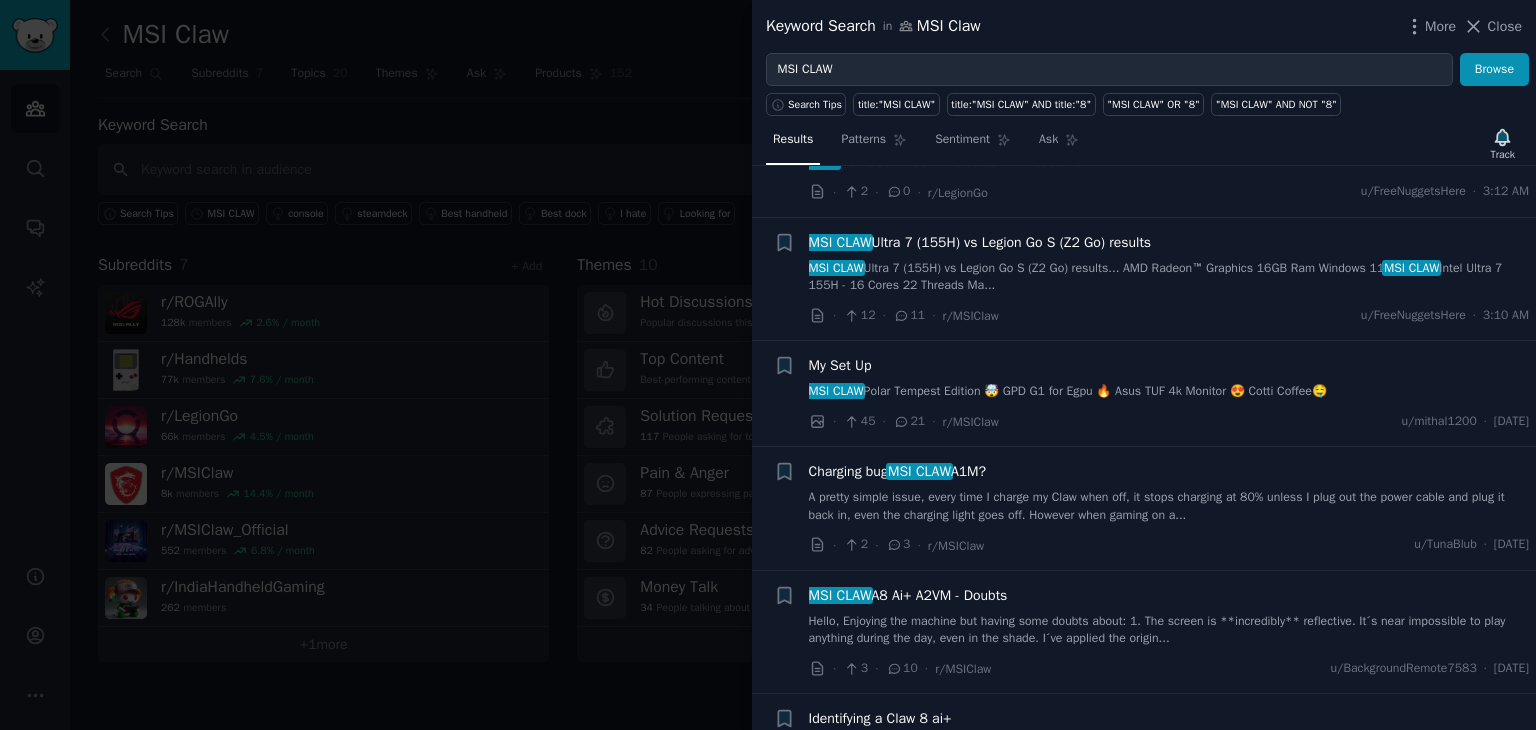 scroll, scrollTop: 0, scrollLeft: 0, axis: both 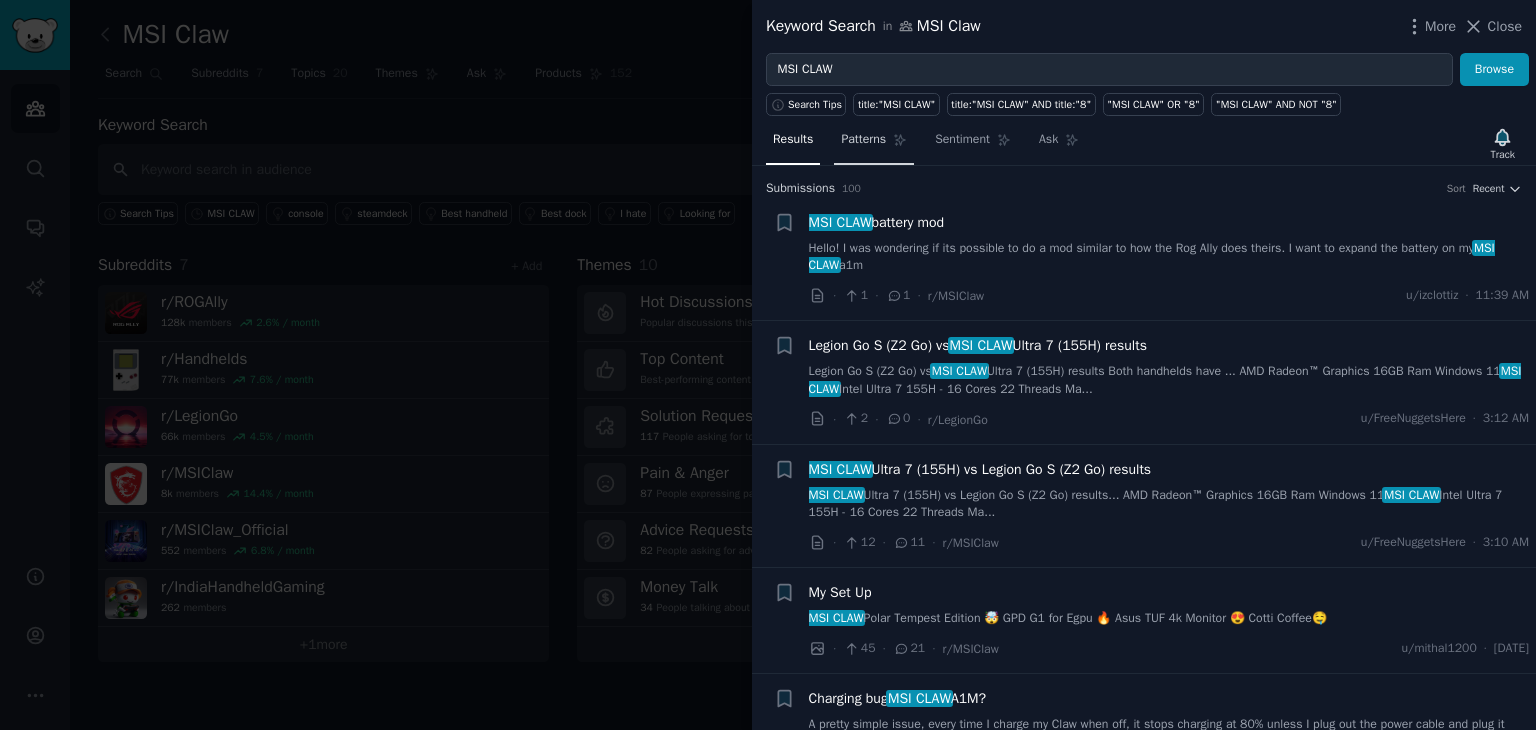 click on "Patterns" at bounding box center (863, 140) 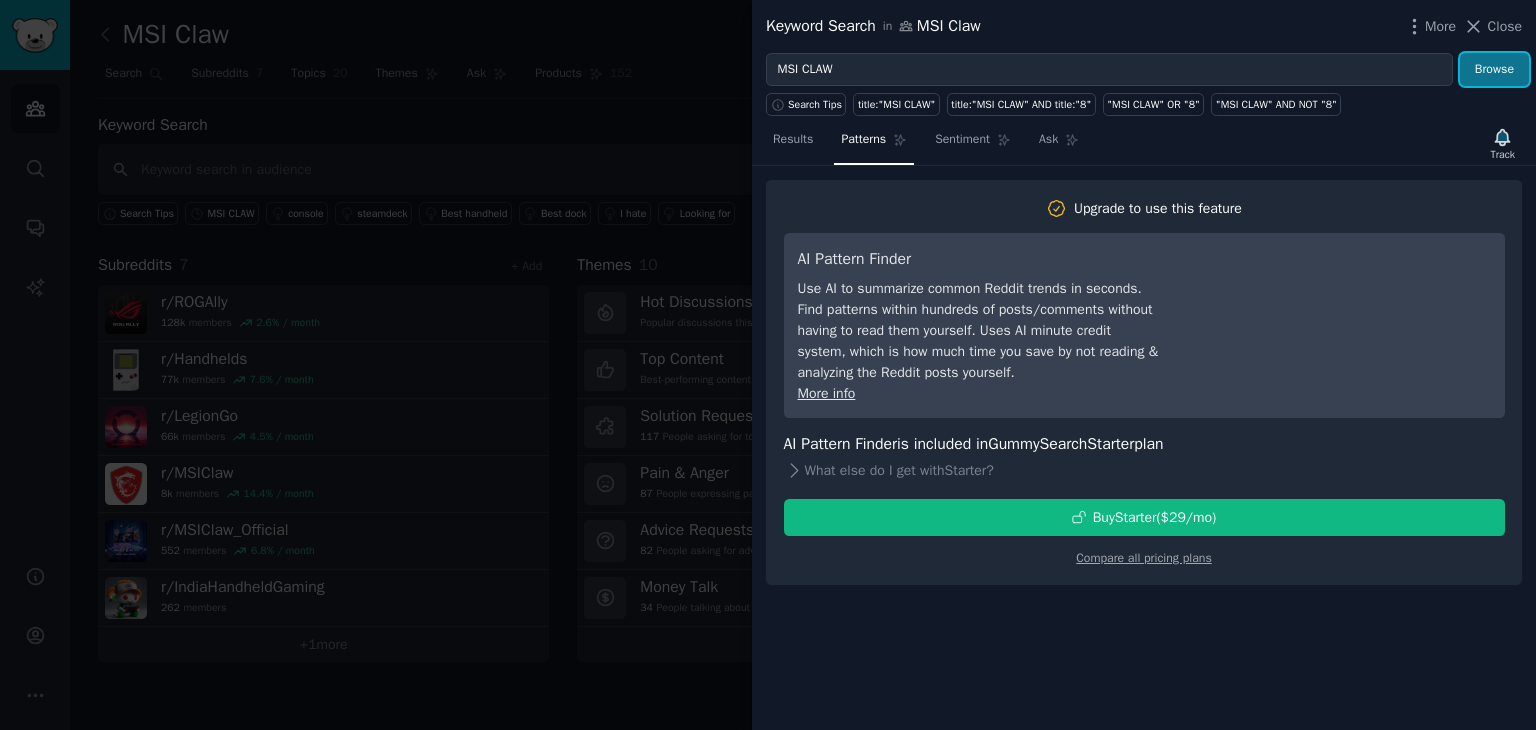 click on "Browse" at bounding box center (1494, 70) 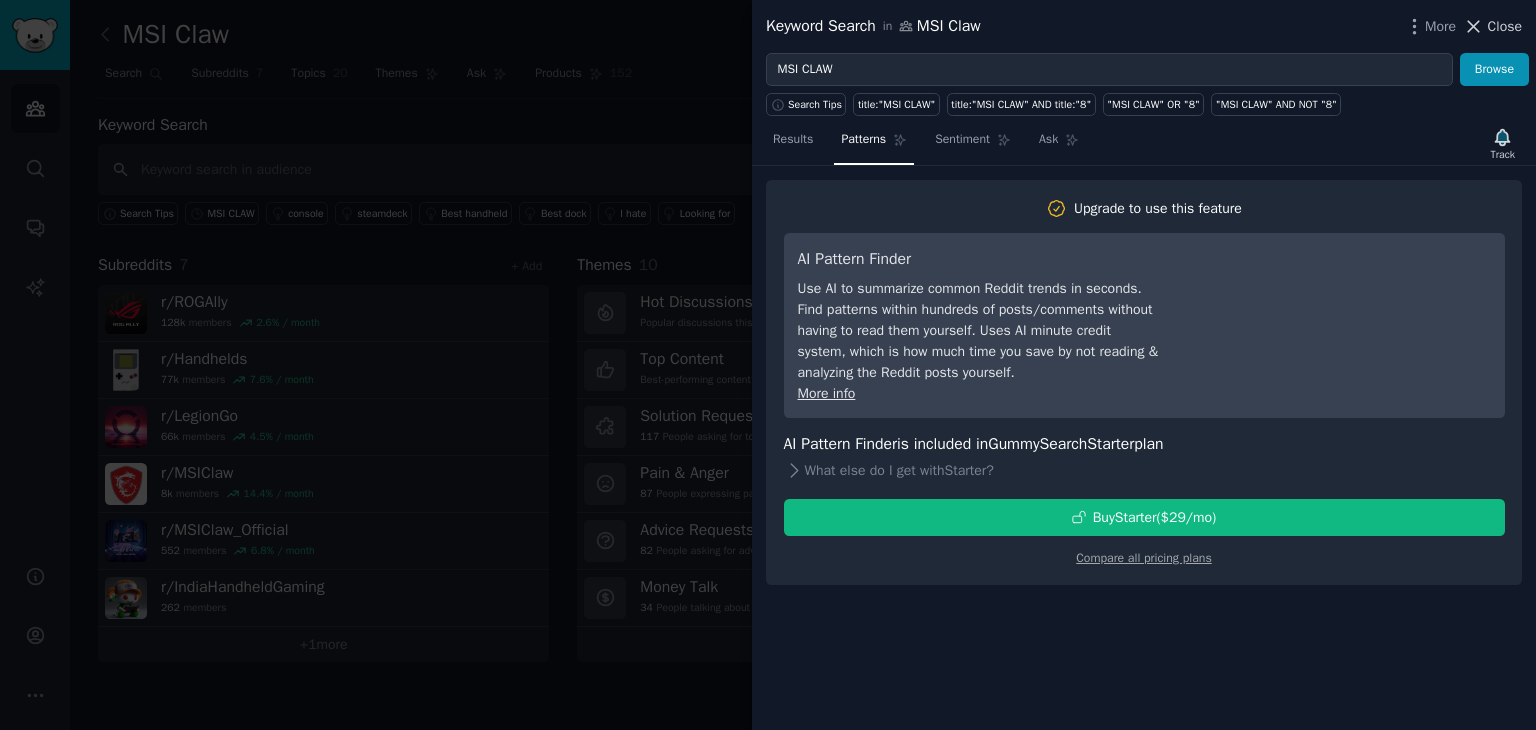 click 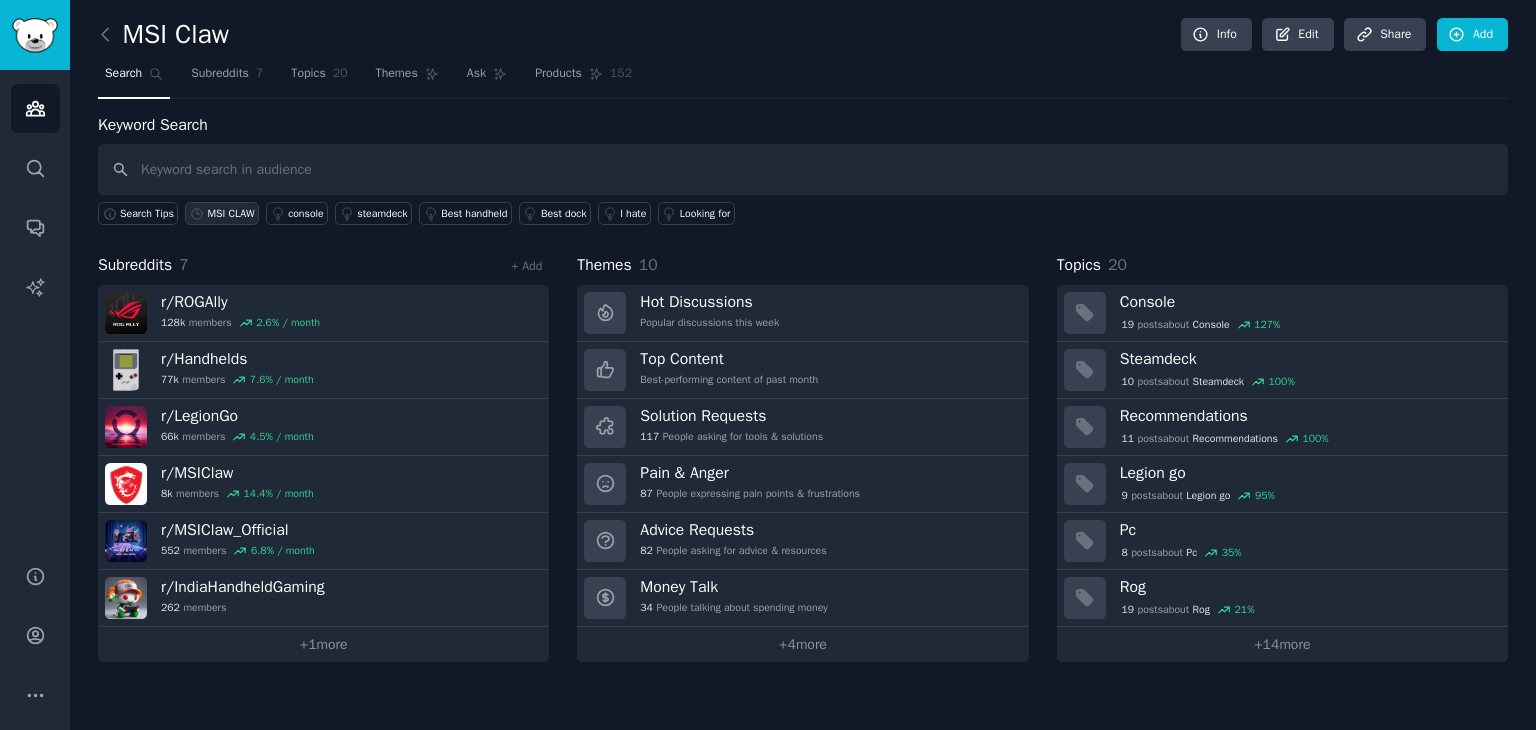 click on "MSI CLAW" at bounding box center (230, 214) 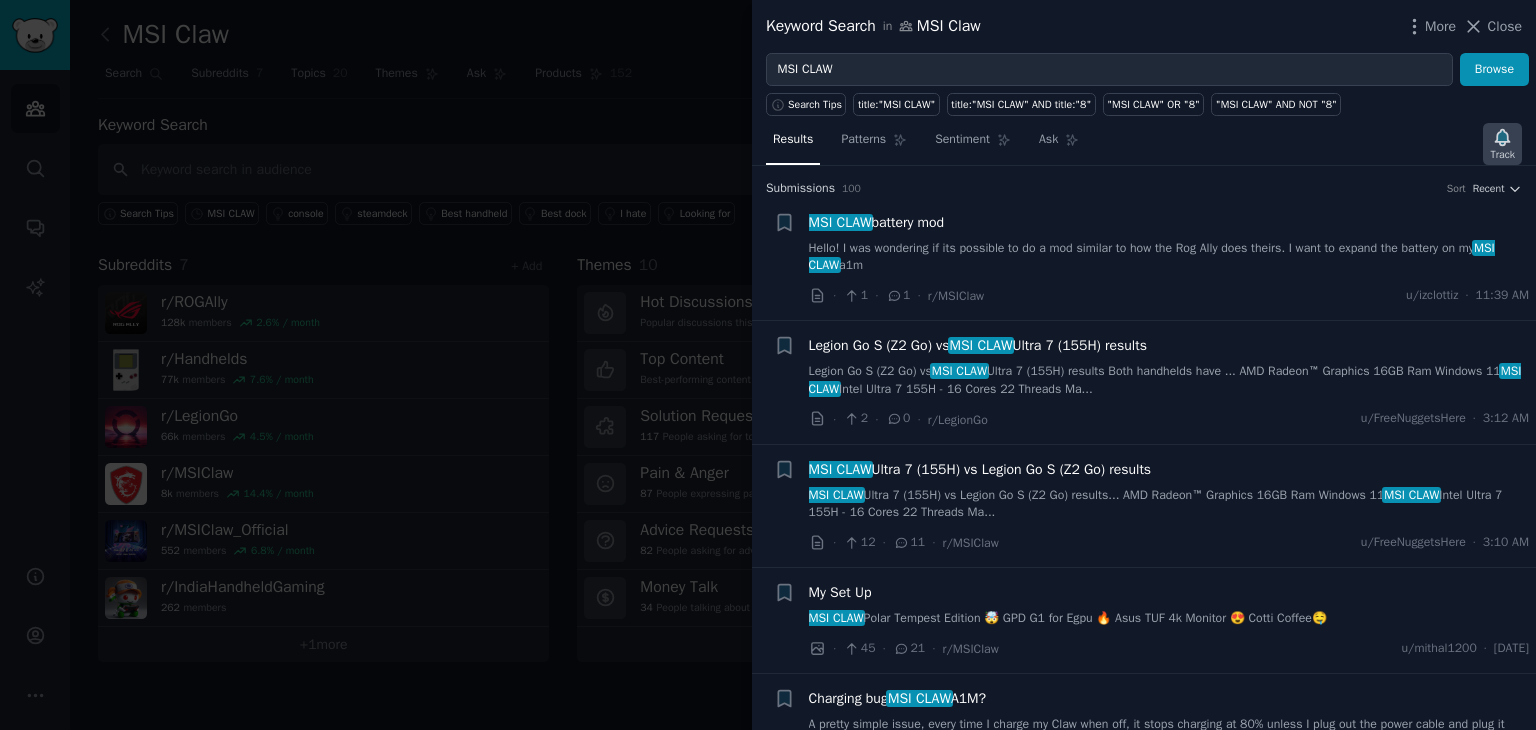 click on "Track" at bounding box center [1502, 155] 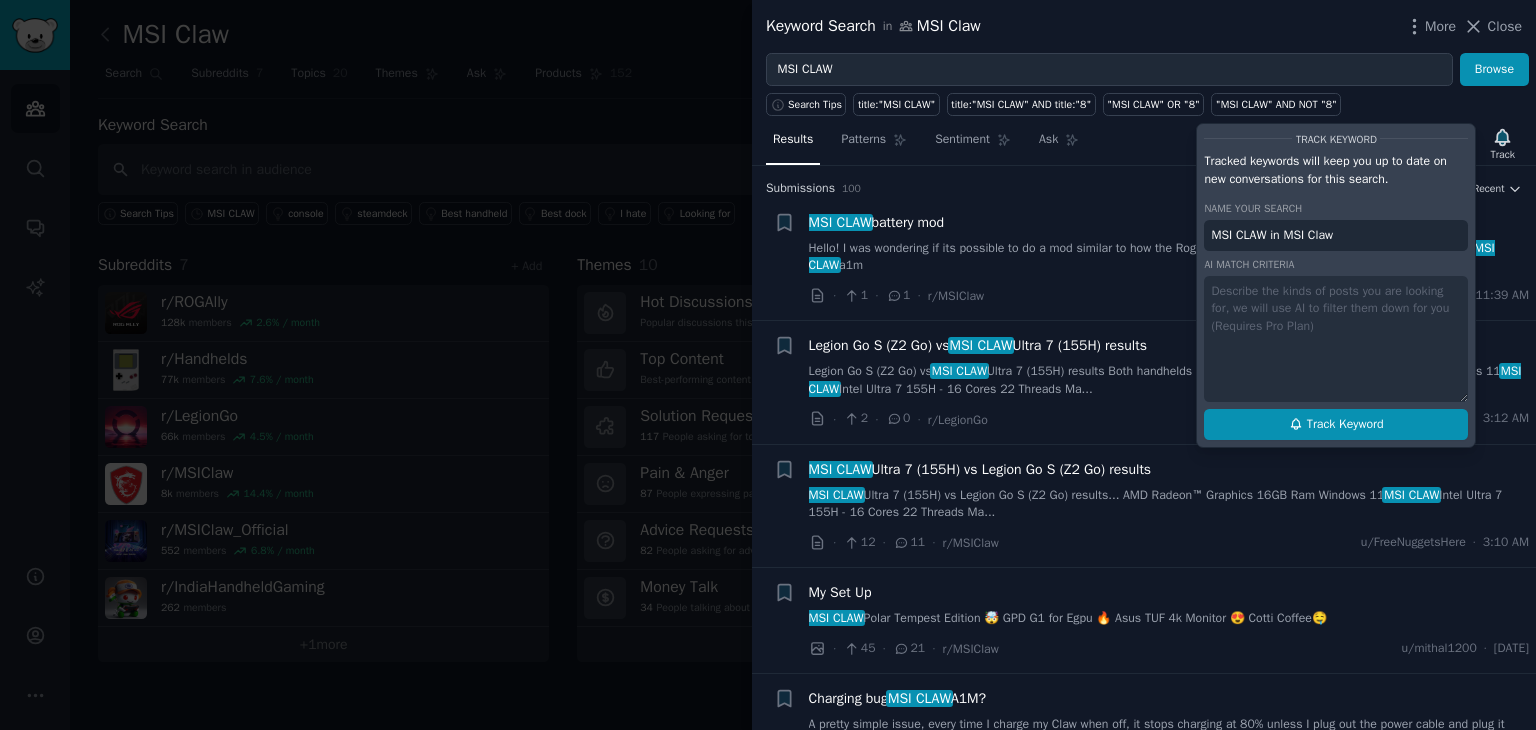 click on "Track Keyword" at bounding box center (1345, 425) 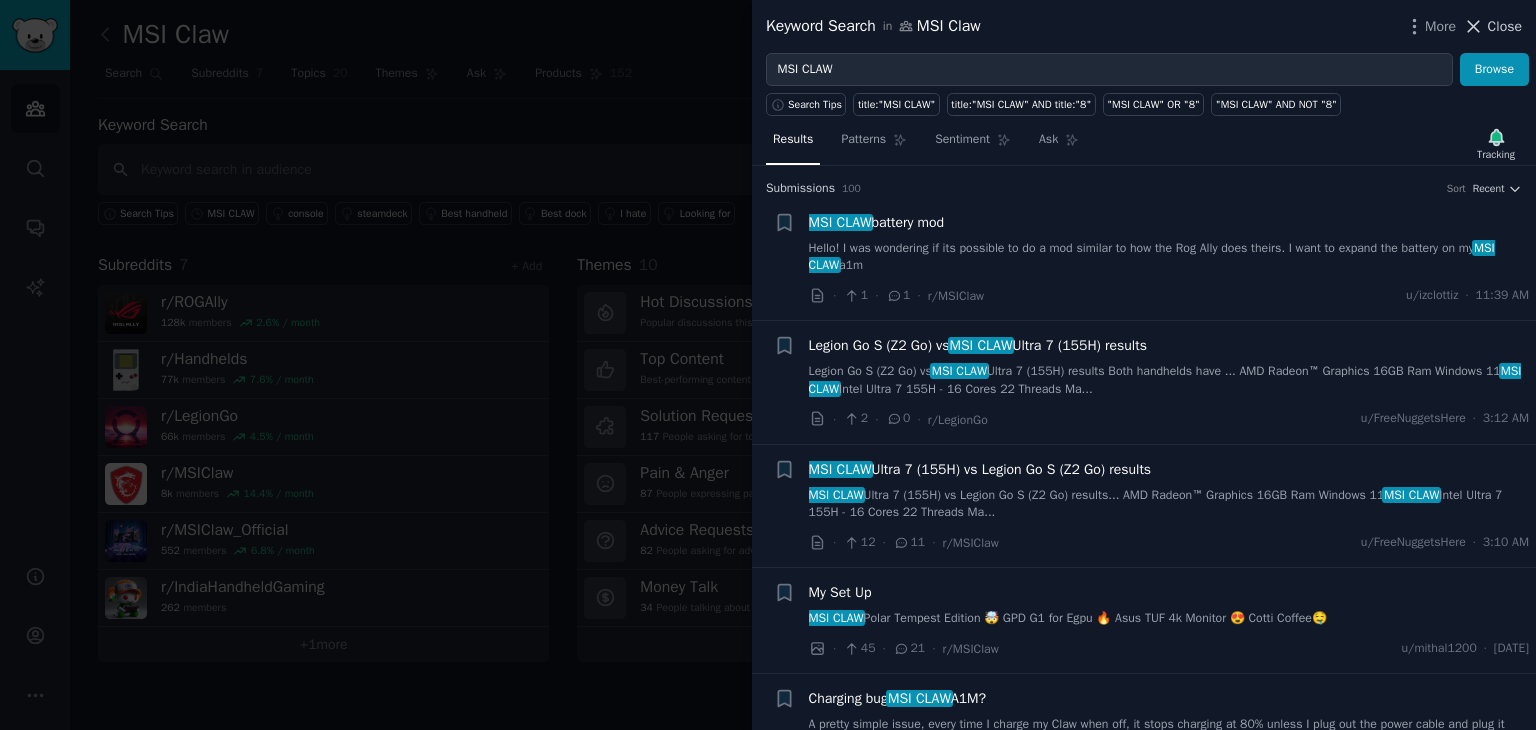 click 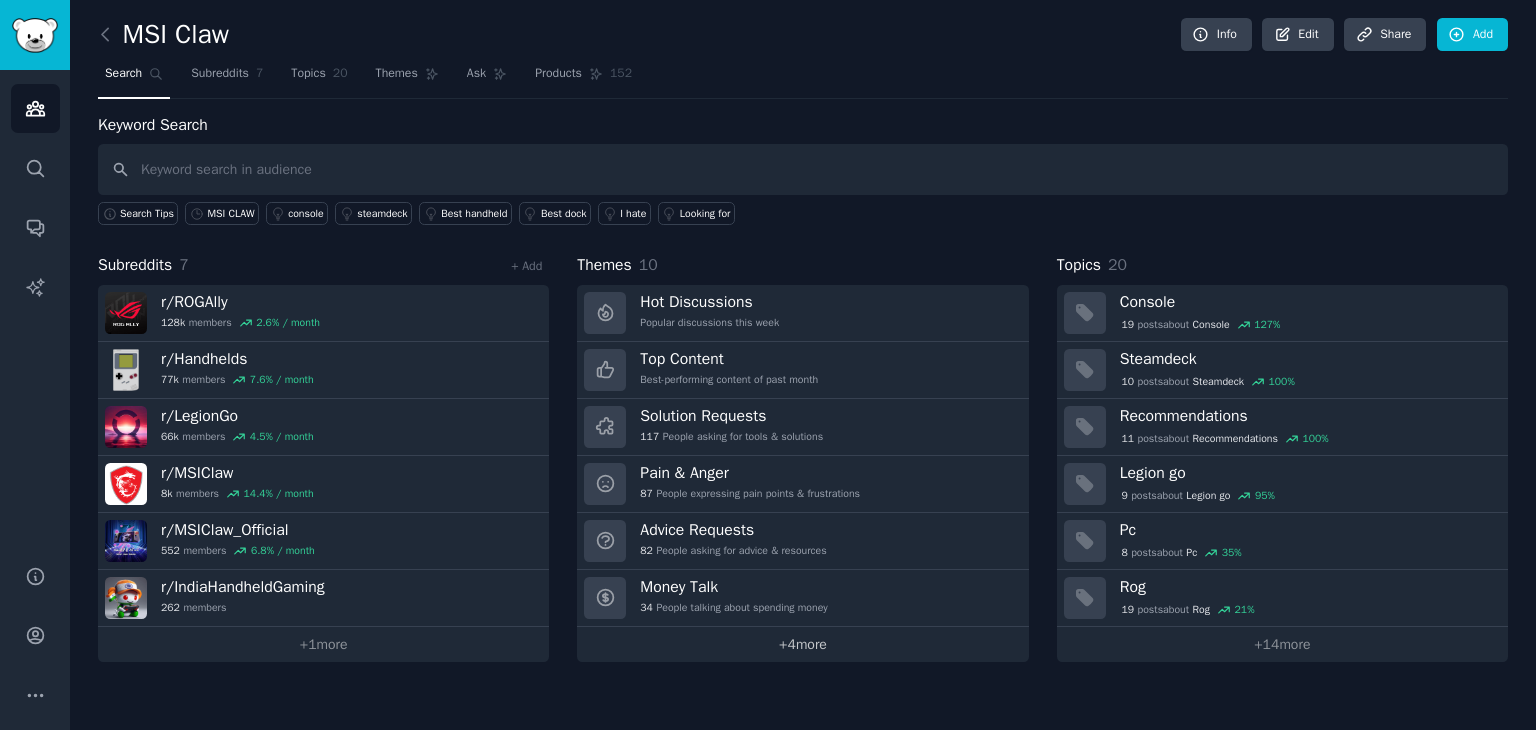 click on "+  4  more" at bounding box center [802, 644] 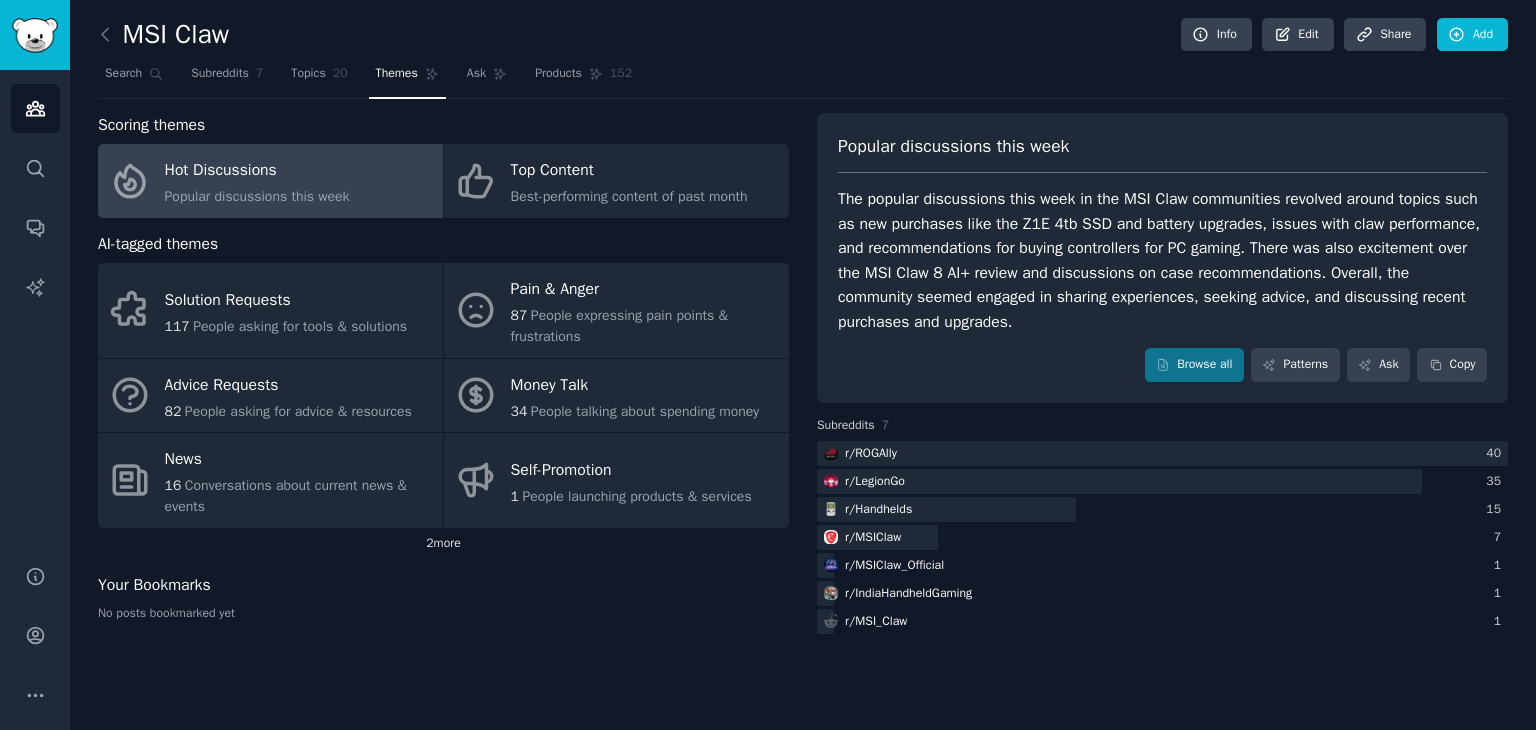 click on "2  more" 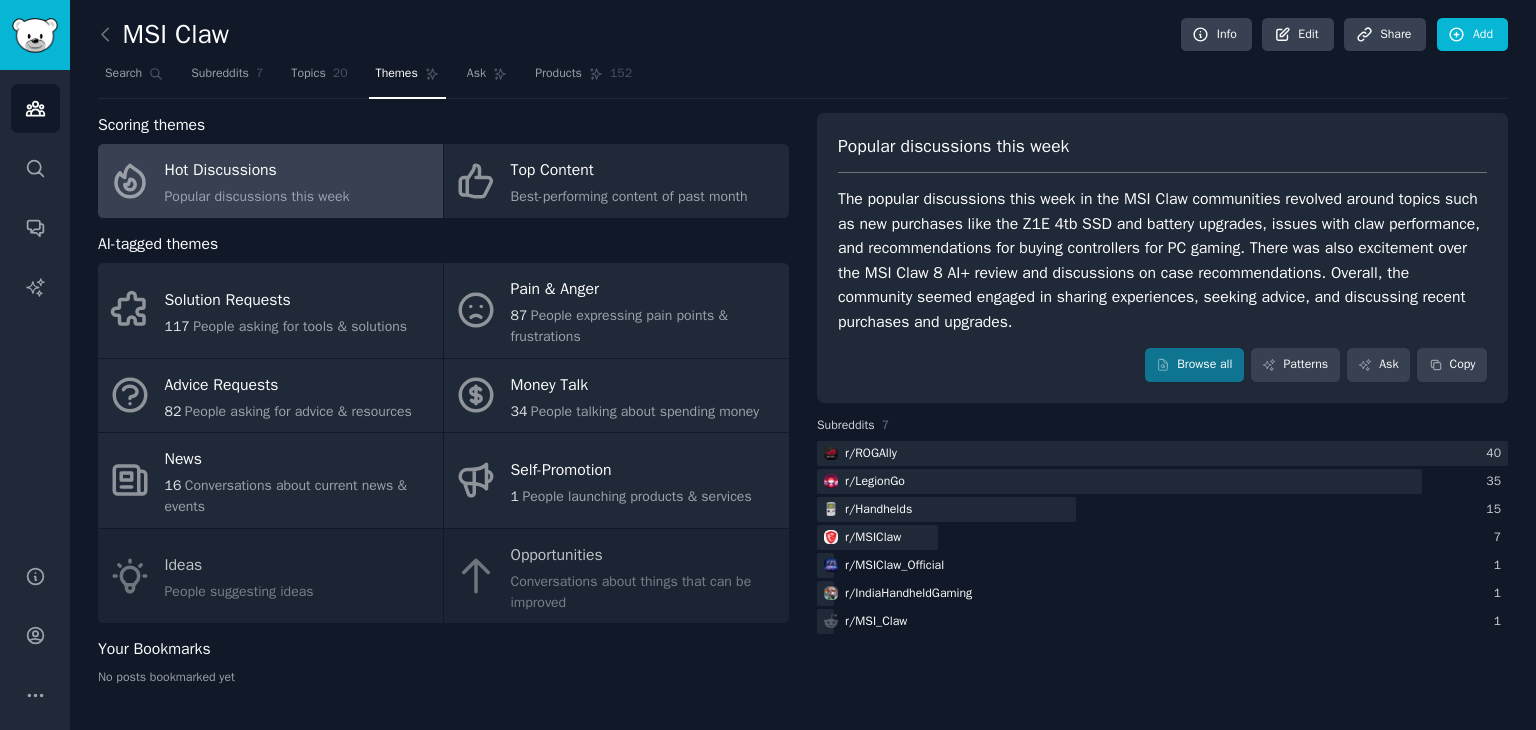 click on "Solution Requests 117 People asking for tools & solutions Pain & Anger 87 People expressing pain points & frustrations Advice Requests 82 People asking for advice & resources Money Talk 34 People talking about spending money News 16 Conversations about current news & events Self-Promotion 1 People launching products & services Ideas People suggesting ideas Opportunities Conversations about things that can be improved" 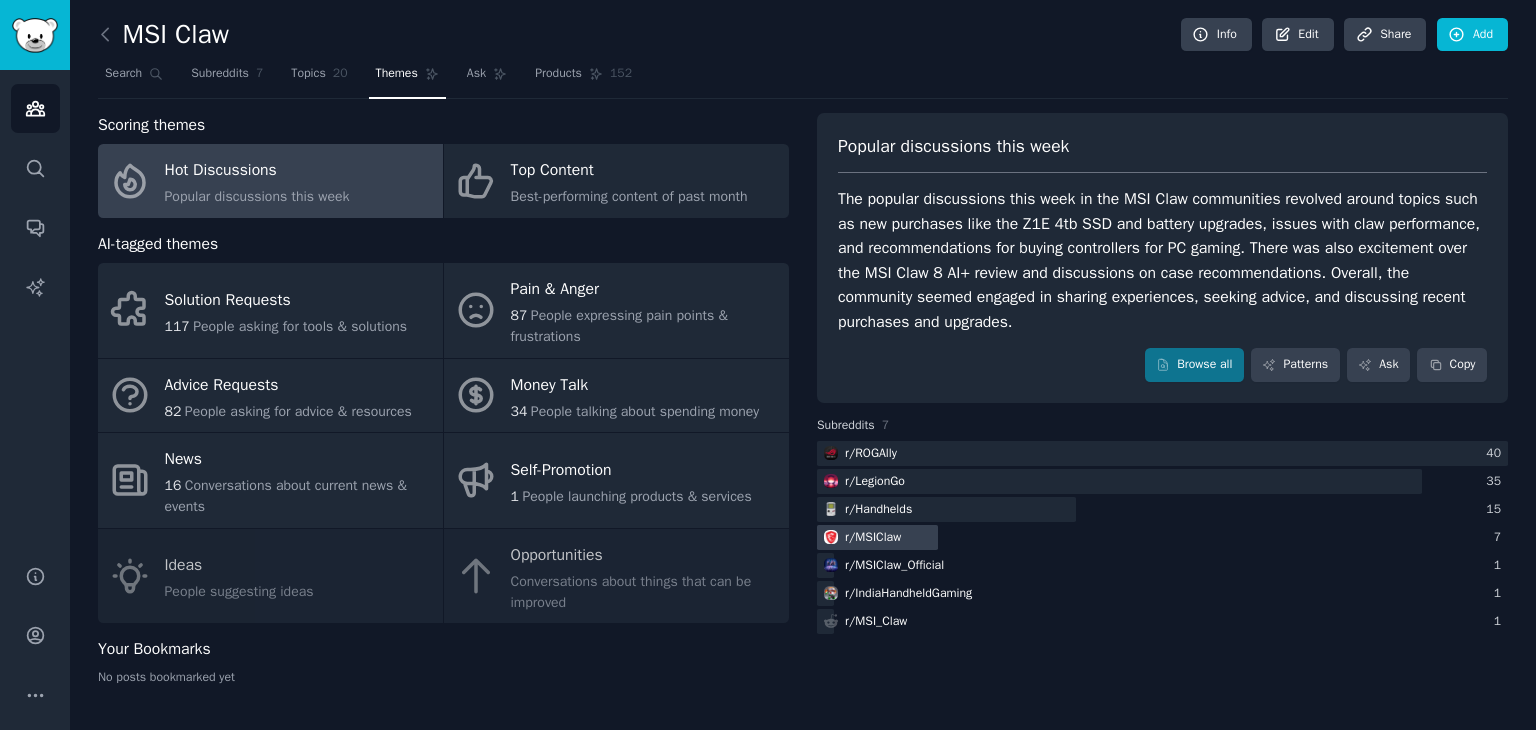 click on "r/ MSIClaw" at bounding box center (1162, 537) 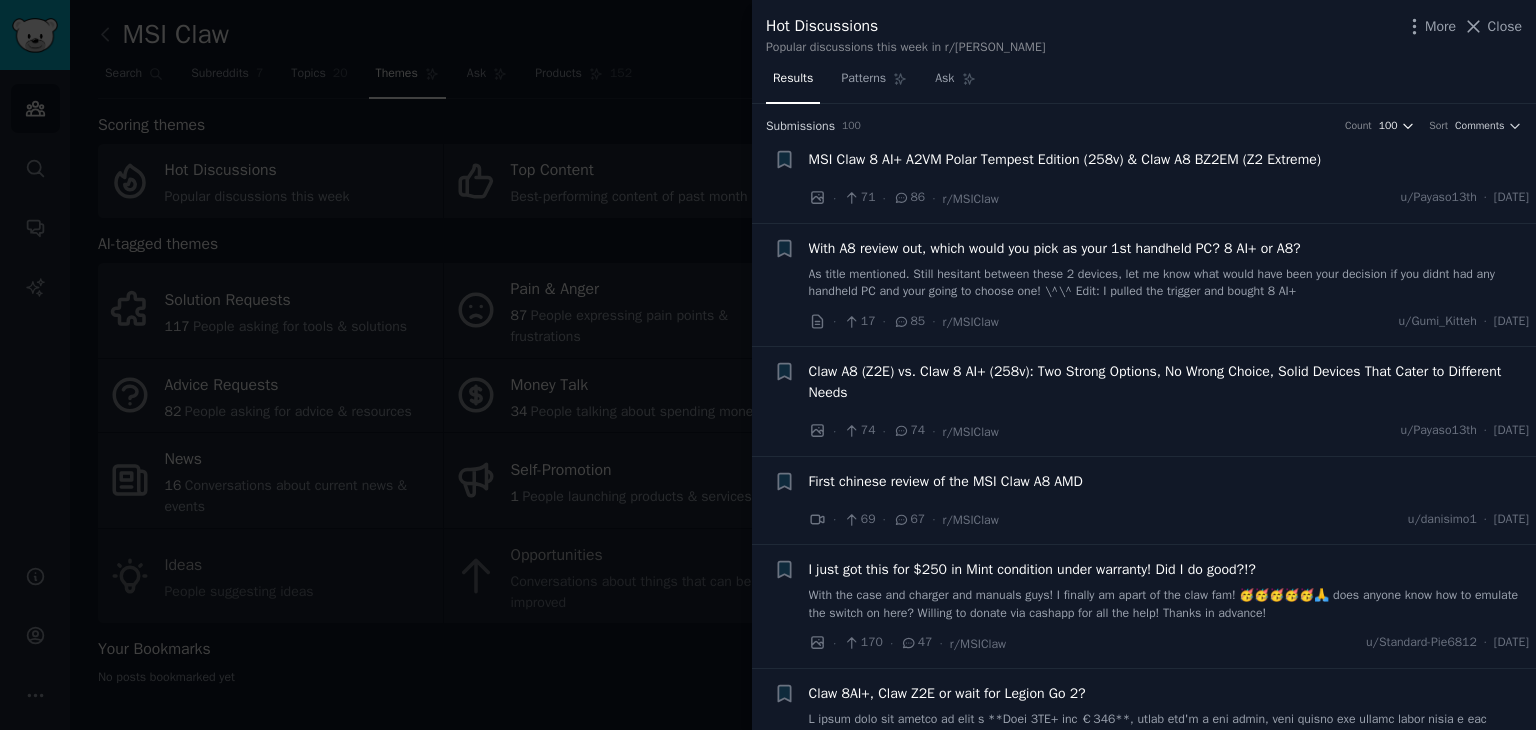 click 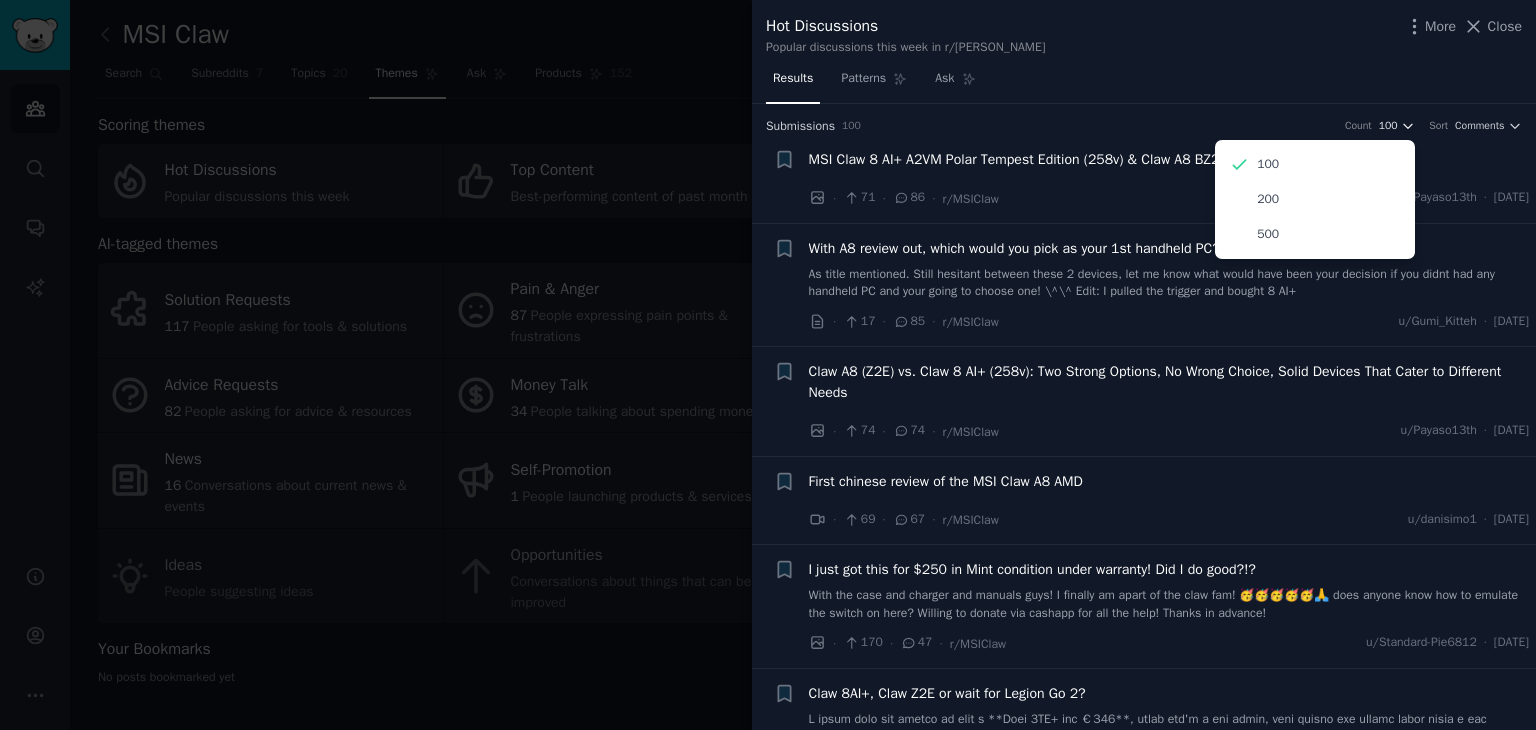 click 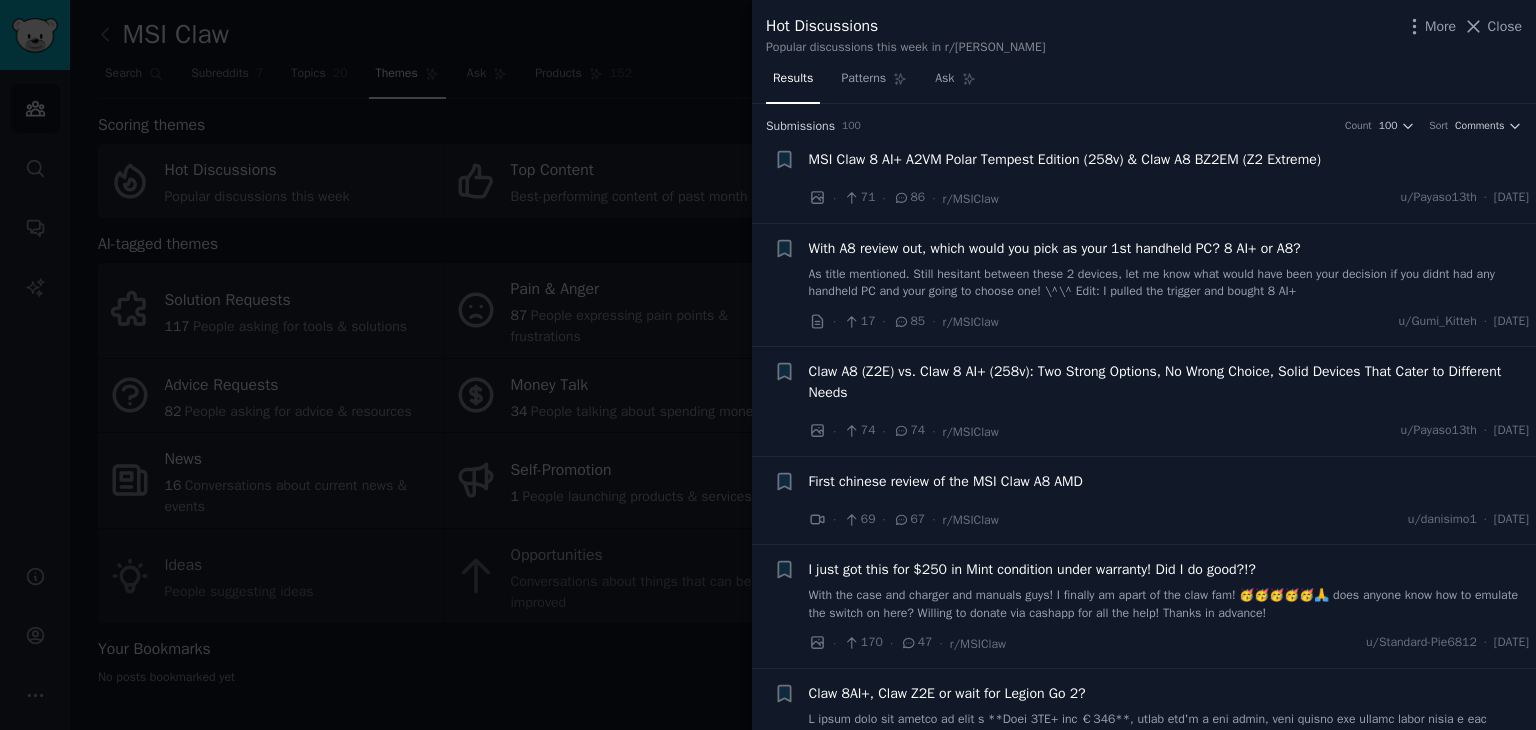 click at bounding box center [768, 365] 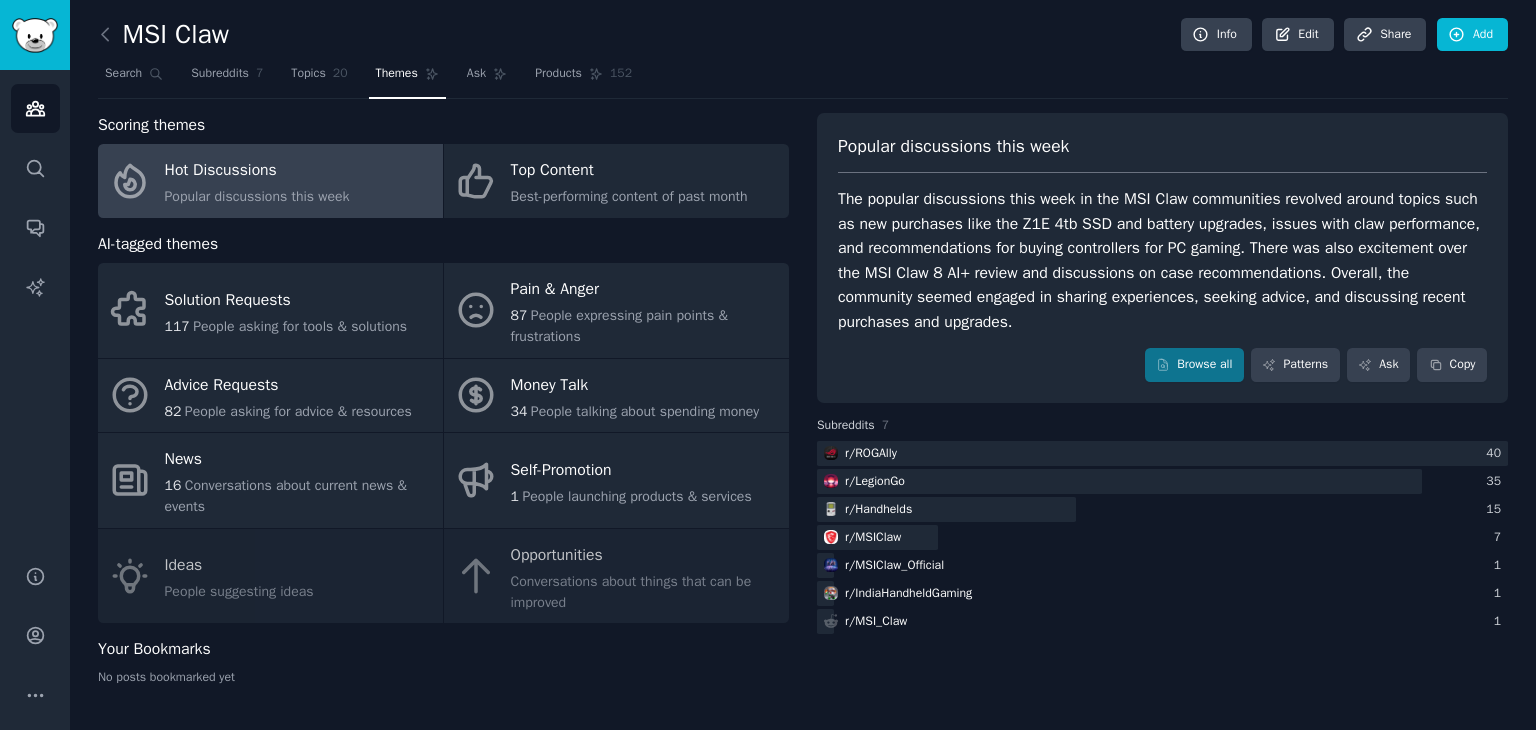click on "Scoring themes Hot Discussions Popular discussions this week Top Content Best-performing content of past month AI-tagged themes Solution Requests 117 People asking for tools & solutions Pain & Anger 87 People expressing pain points & frustrations Advice Requests 82 People asking for advice & resources Money Talk 34 People talking about spending money News 16 Conversations about current news & events Self-Promotion 1 People launching products & services Ideas People suggesting ideas Opportunities Conversations about things that can be improved Your Bookmarks No posts bookmarked yet" at bounding box center (443, 407) 